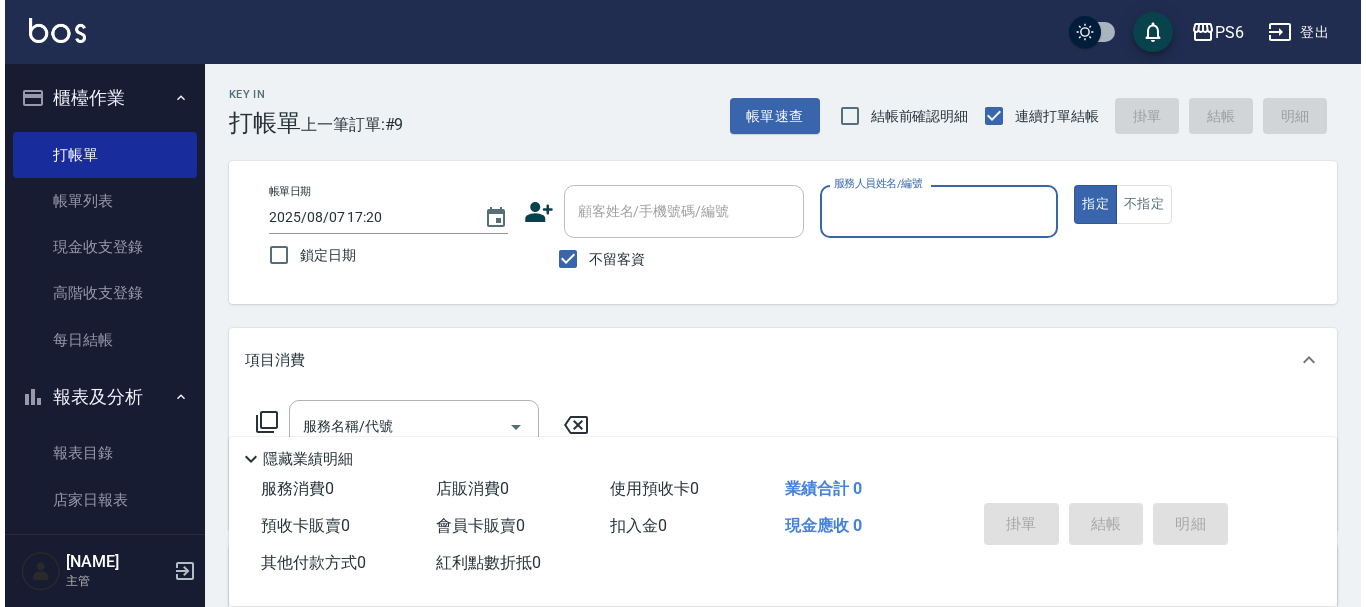 scroll, scrollTop: 0, scrollLeft: 0, axis: both 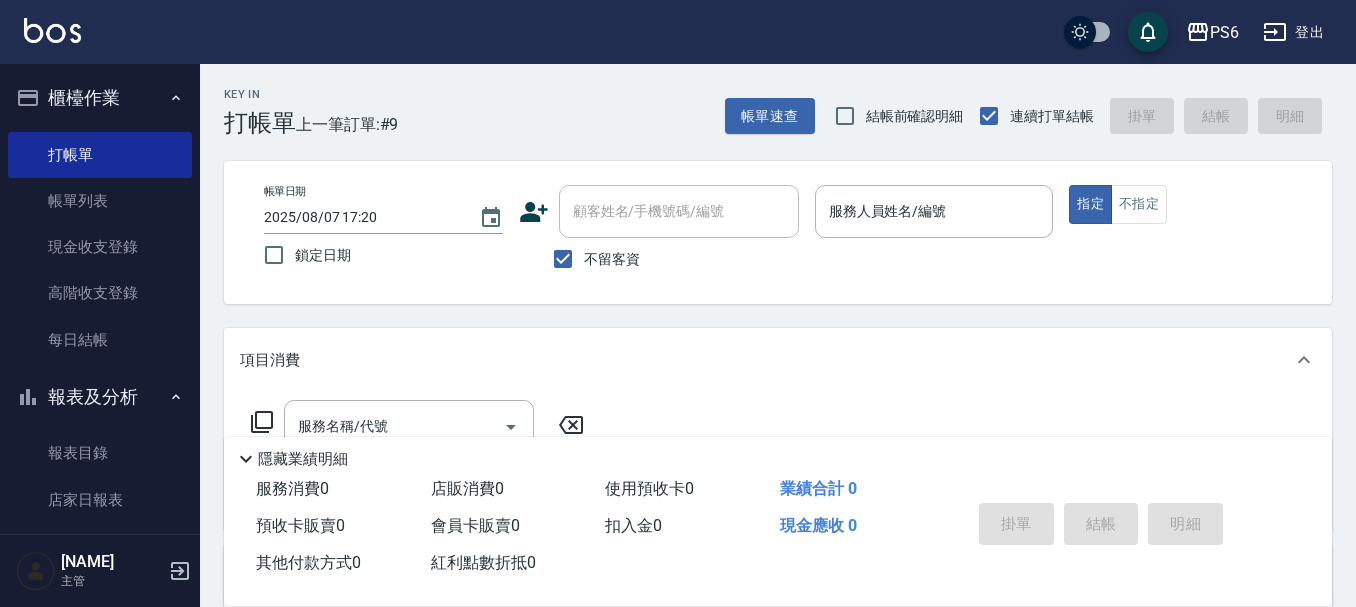 click 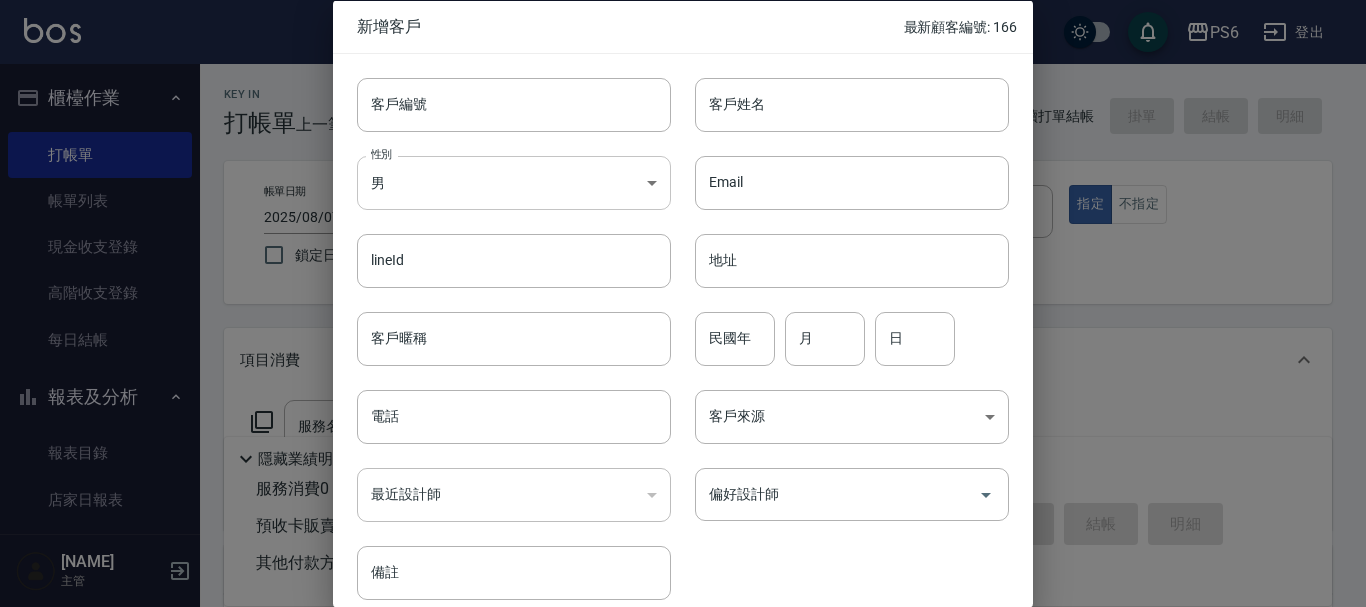 click on "PS6 登出 櫃檯作業 打帳單 帳單列表 現金收支登錄 高階收支登錄 每日結帳 報表及分析 報表目錄 店家日報表 互助日報表 互助排行榜 互助點數明細 設計師業績表 設計師日報表 設計師業績分析表 設計師抽成報表 設計師排行榜 單一服務項目查詢 顧客入金餘額表 顧客卡券餘額表 每日非現金明細 每日收支明細 收支分類明細表 非現金明細對帳單 客戶管理 客戶列表 卡券管理 入金管理 商品管理 商品列表 廠商列表 [NAME] 主管 Key In 打帳單 上一筆訂單:#9 帳單速查 結帳前確認明細 連續打單結帳 掛單 結帳 明細 帳單日期 2025/08/07 17:20 鎖定日期 顧客姓名/手機號碼/編號 顧客姓名/手機號碼/編號 不留客資 服務人員姓名/編號 服務人員姓名/編號 指定 不指定 項目消費 服務名稱/代號 服務名稱/代號 店販銷售 服務人員姓名/編號 服務人員姓名/編號 商品代號/名稱 商品代號/名稱 0" at bounding box center [683, 465] 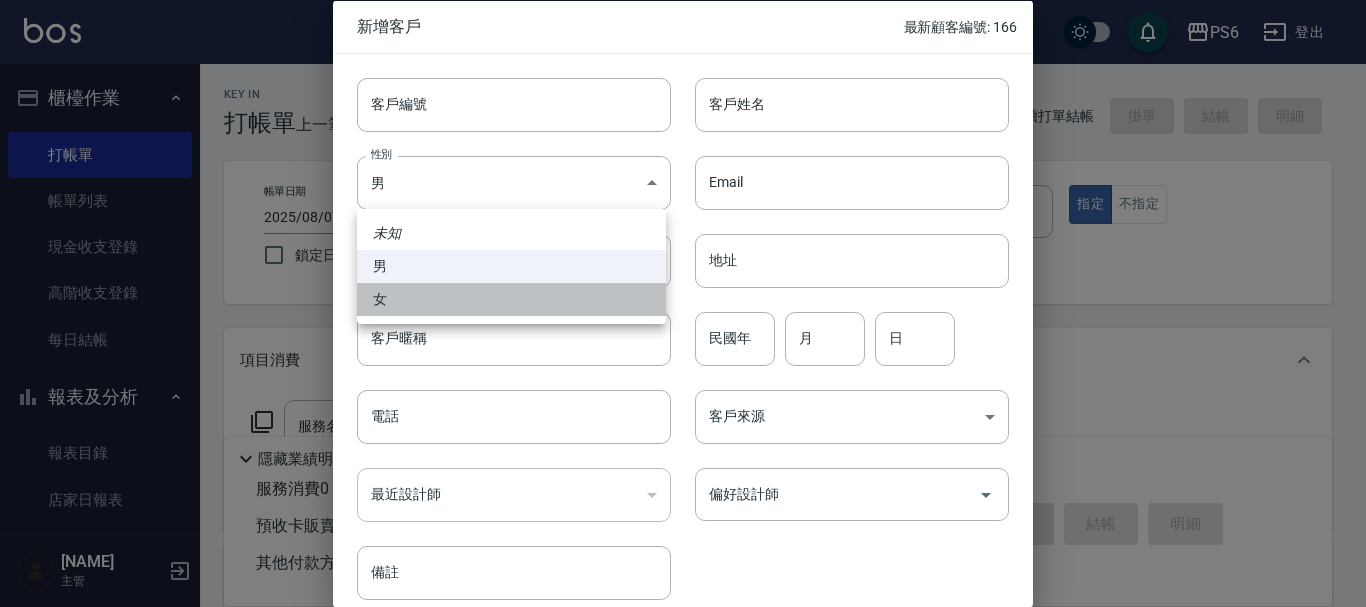 click on "女" at bounding box center (511, 299) 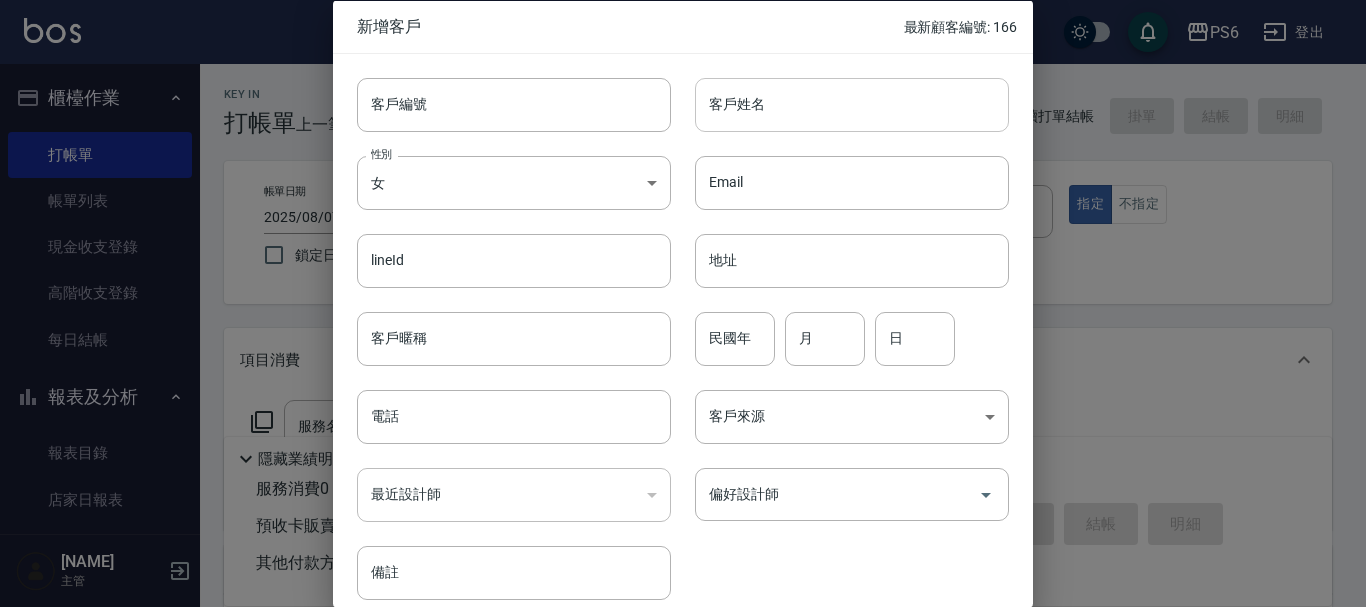 click on "客戶姓名" at bounding box center [852, 104] 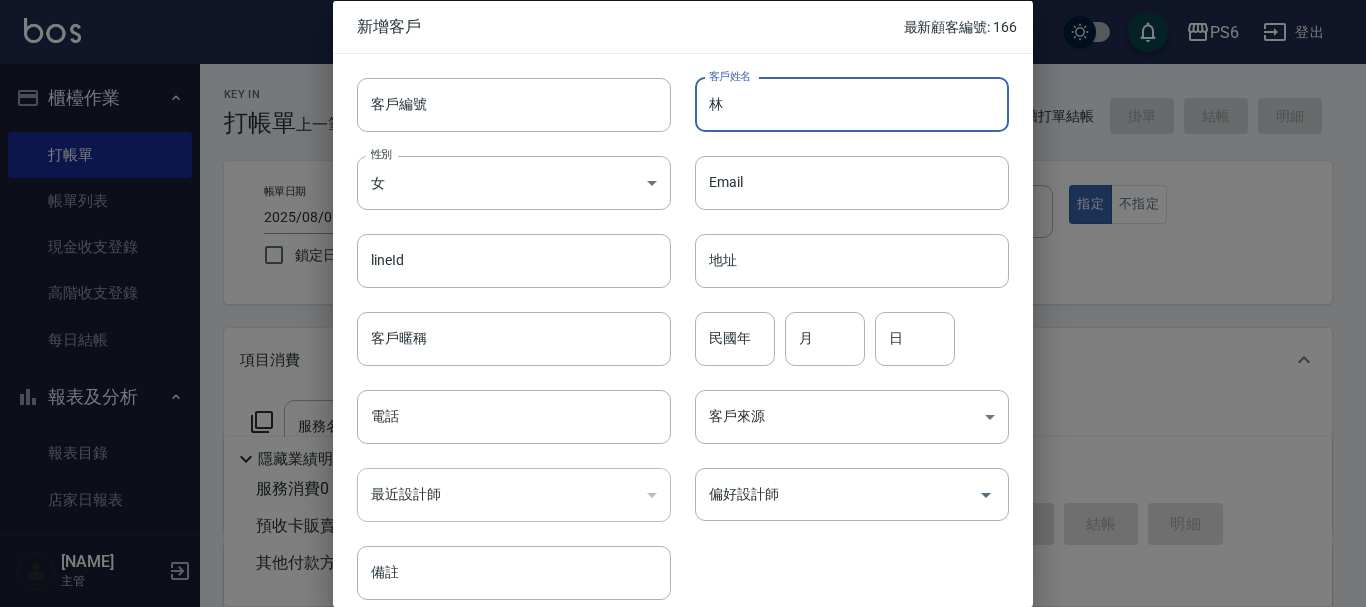 click on "林" at bounding box center [852, 104] 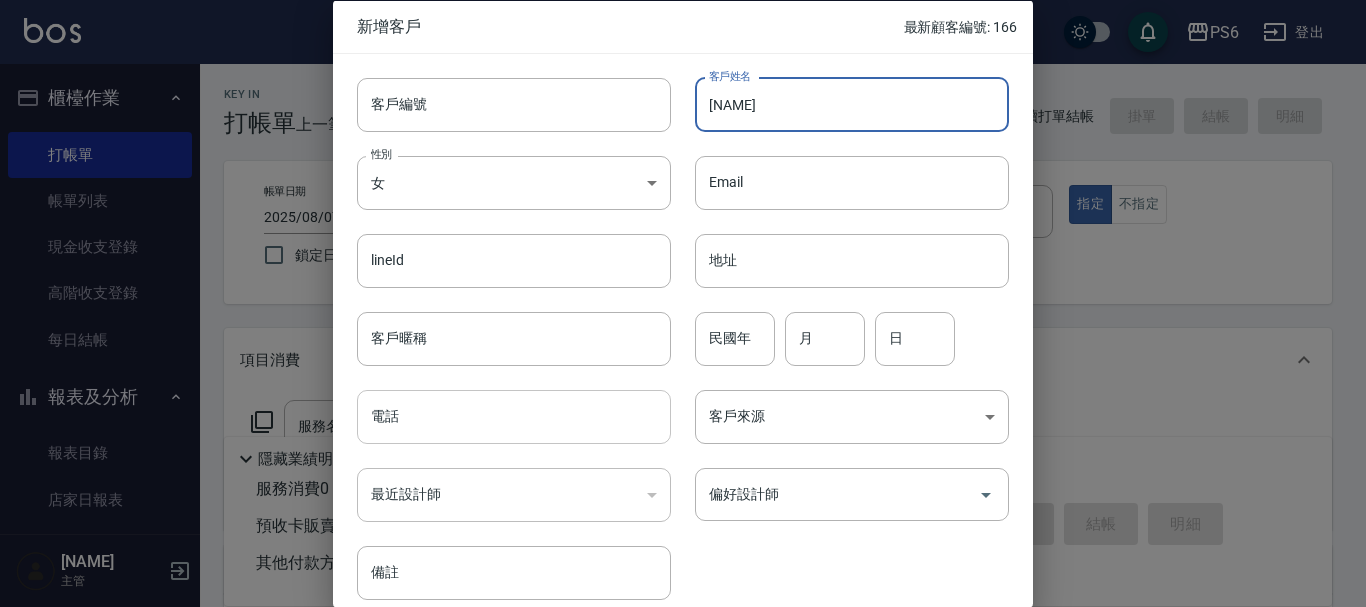 type on "[NAME]" 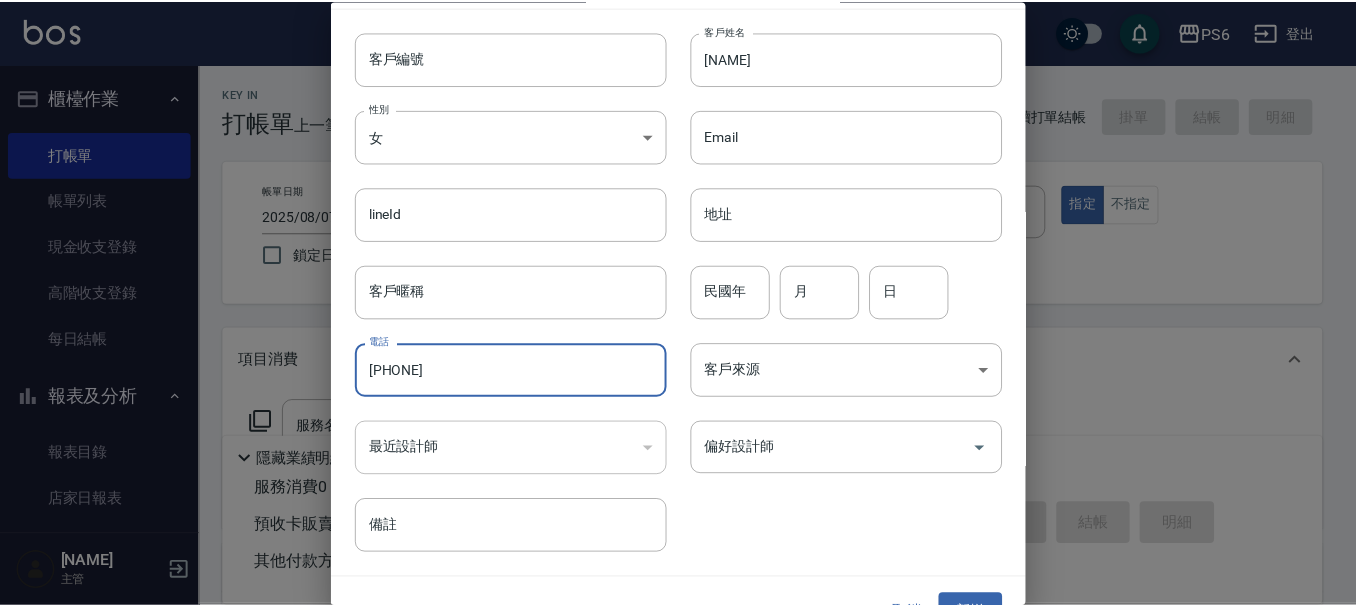 scroll, scrollTop: 86, scrollLeft: 0, axis: vertical 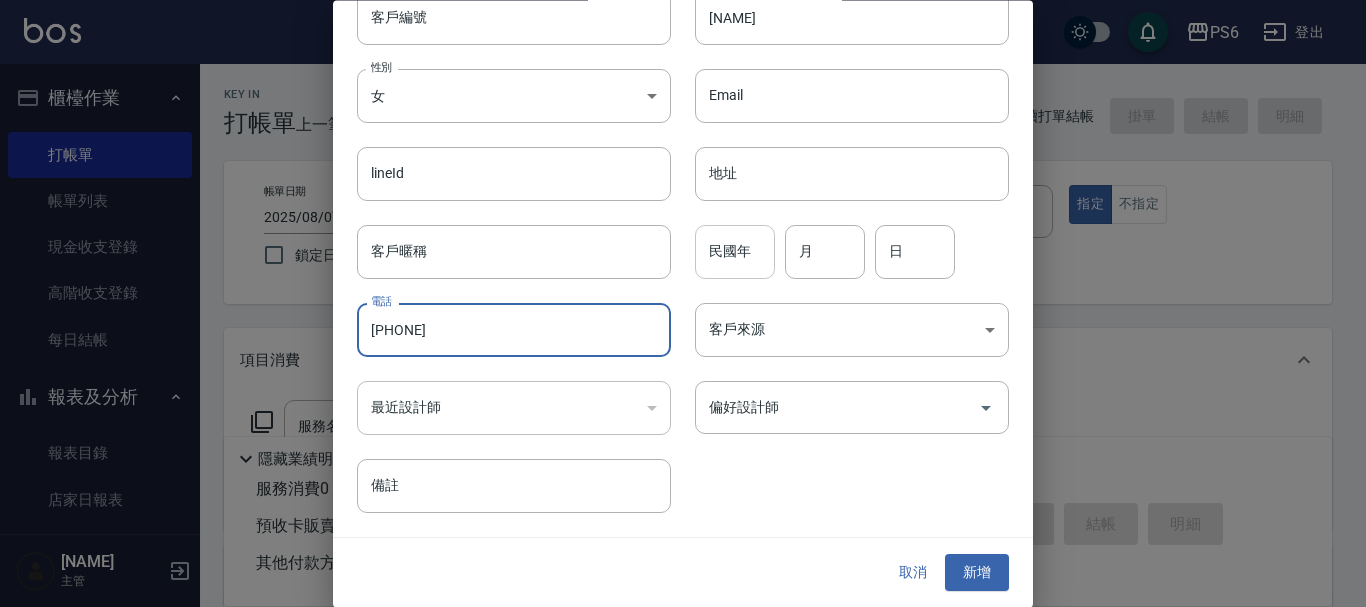 type on "[PHONE]" 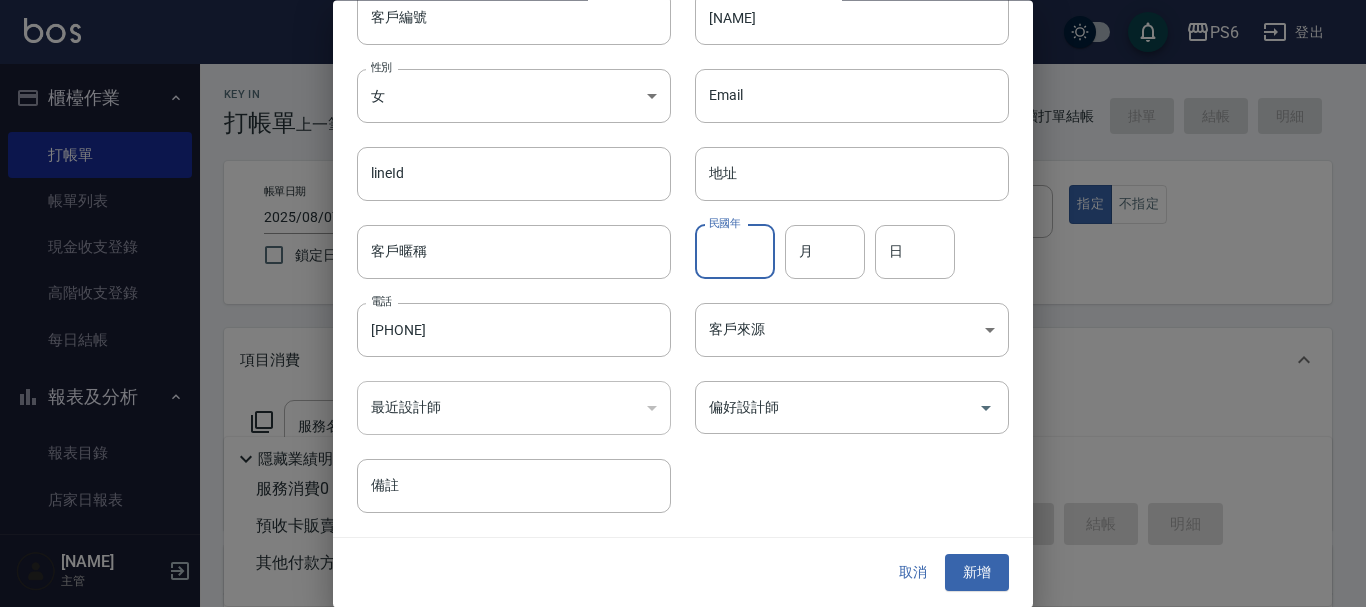 click on "民國年" at bounding box center [735, 252] 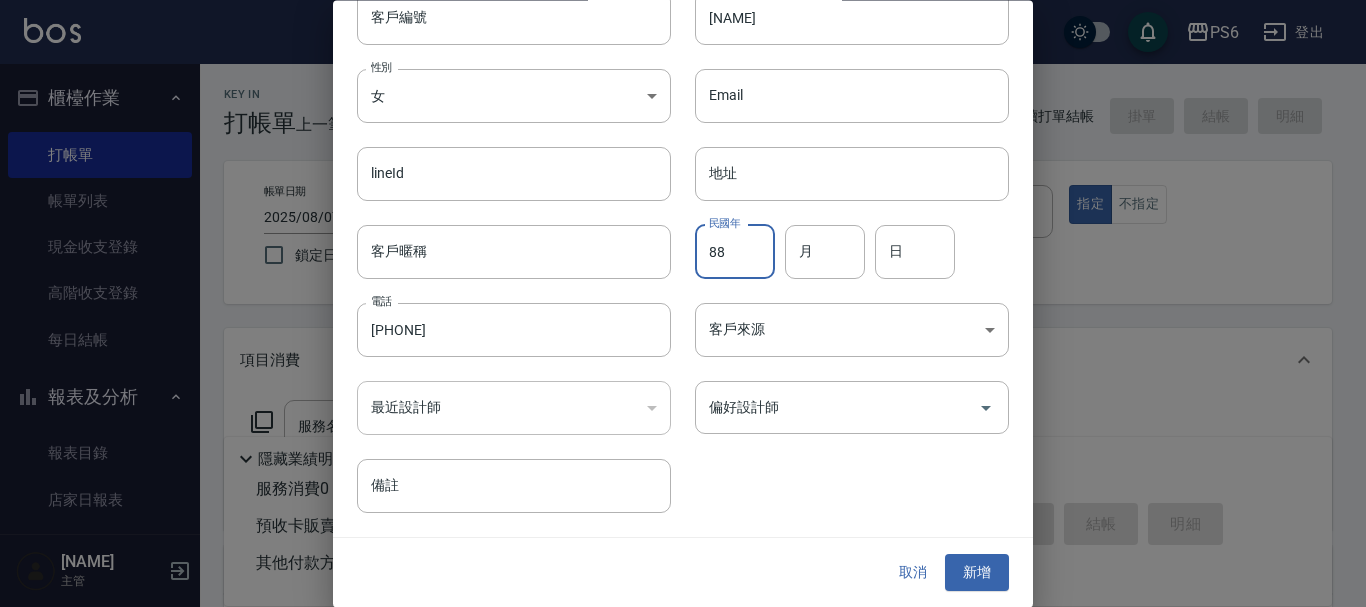 type on "88" 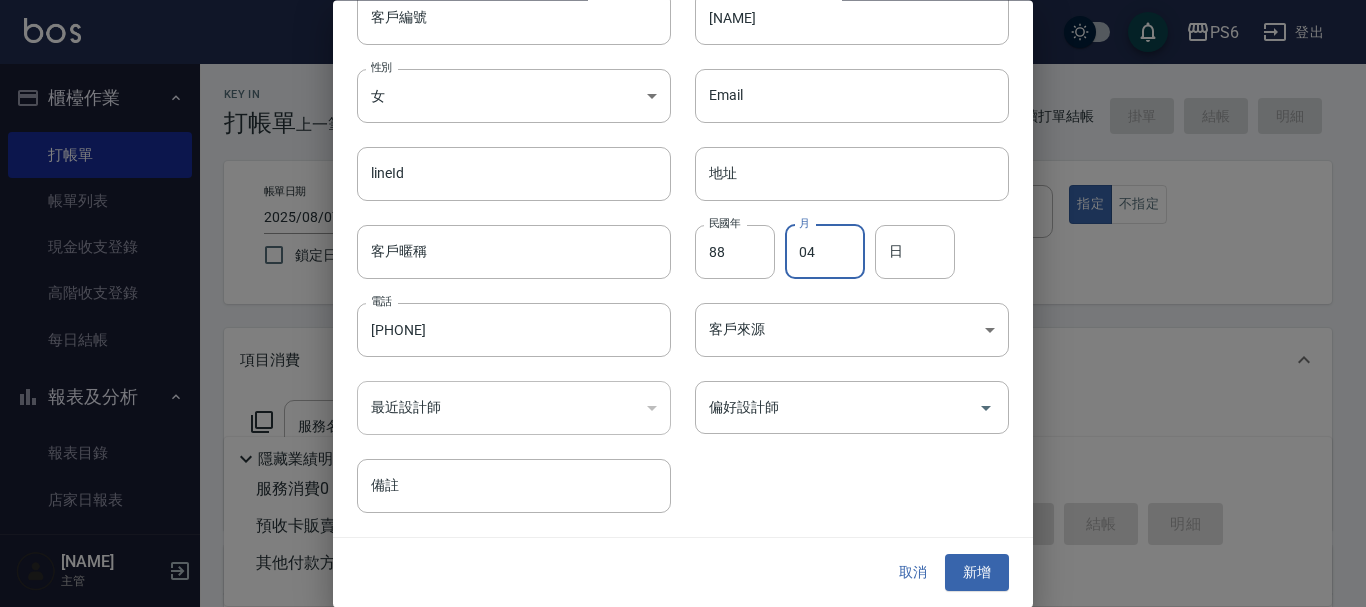type on "04" 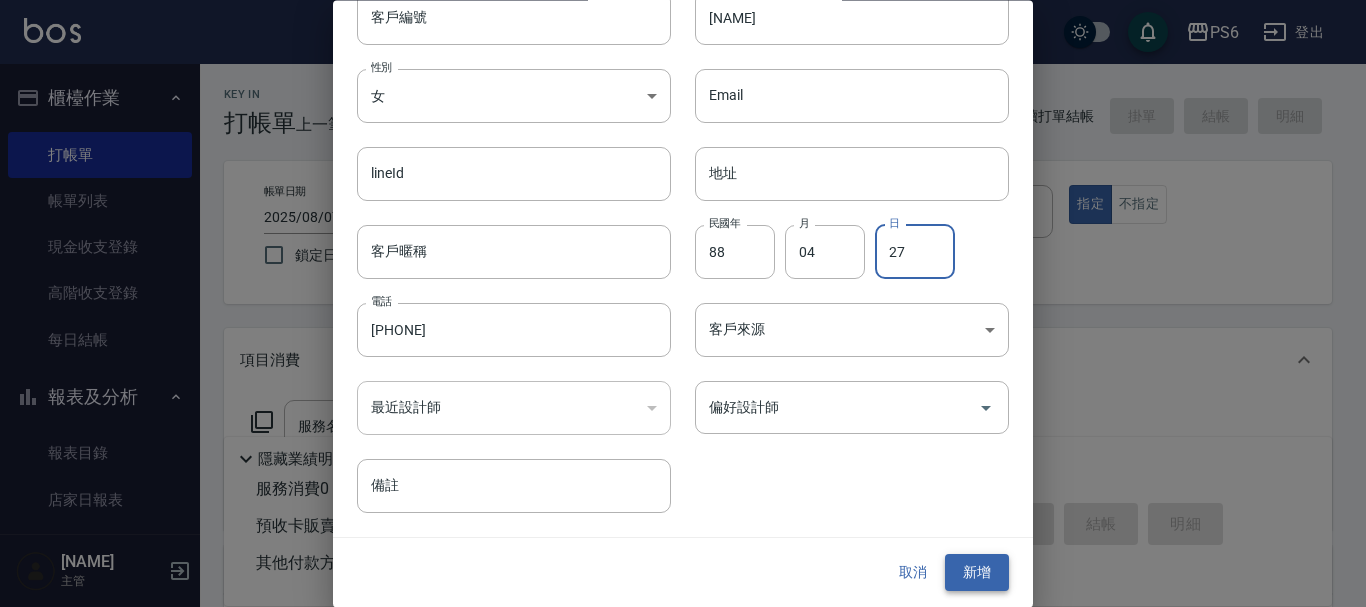 type on "27" 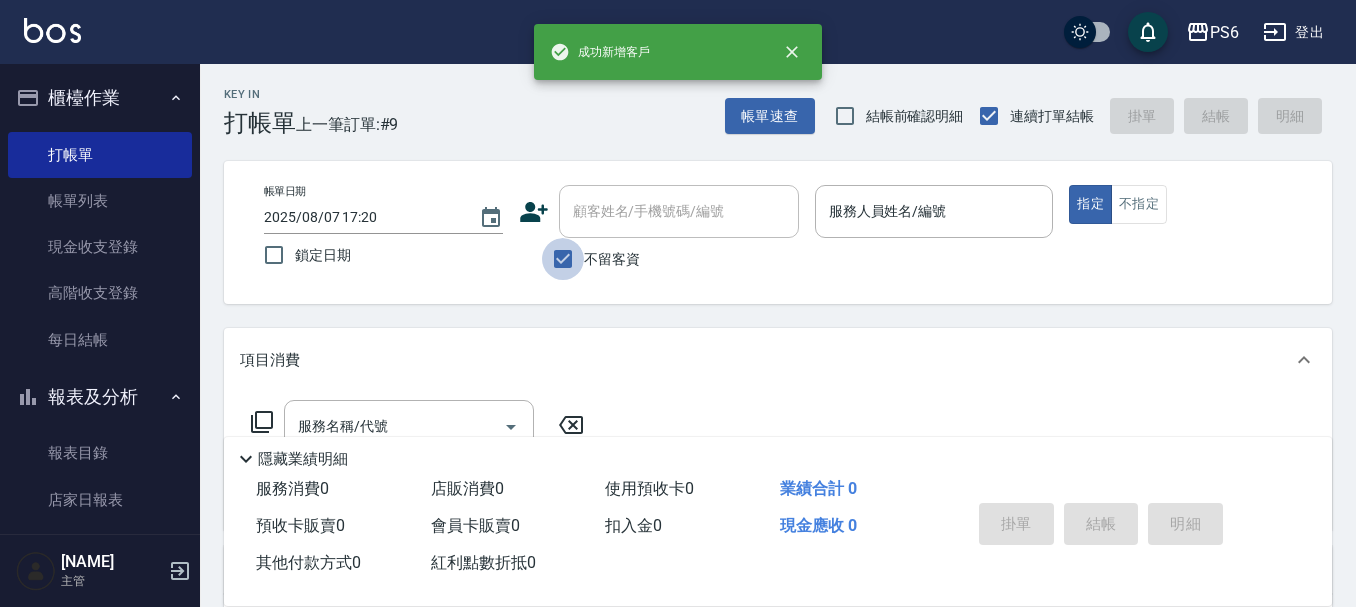 drag, startPoint x: 569, startPoint y: 267, endPoint x: 580, endPoint y: 217, distance: 51.1957 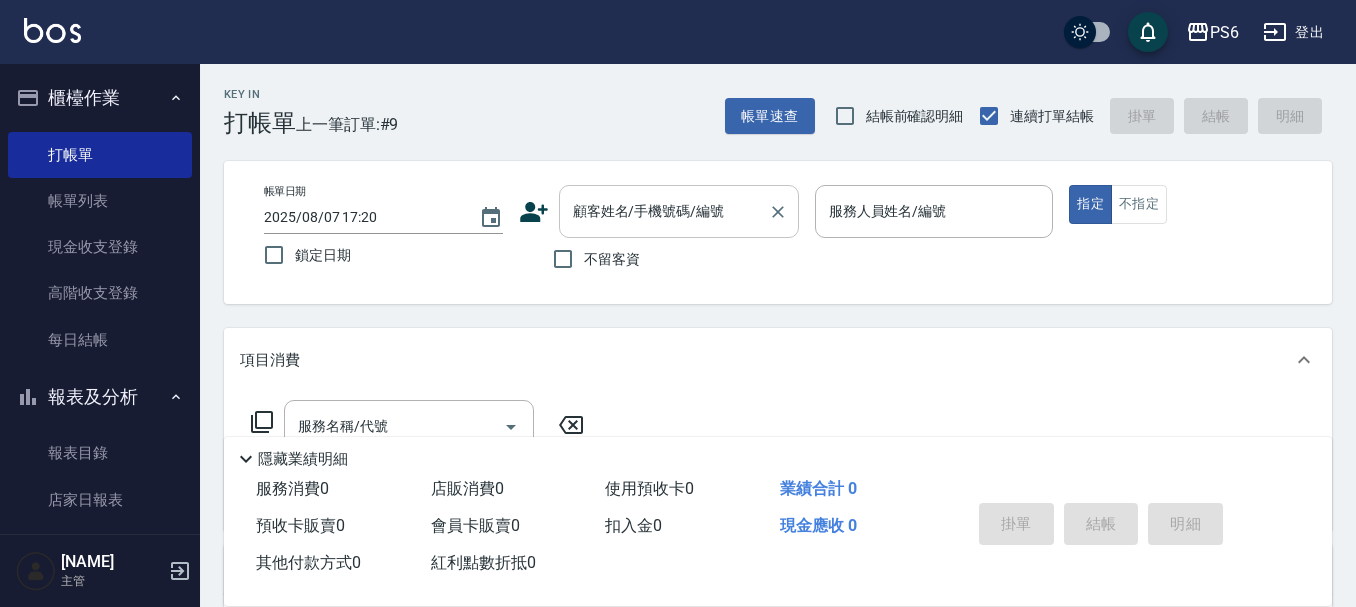 click on "顧客姓名/手機號碼/編號" at bounding box center [664, 211] 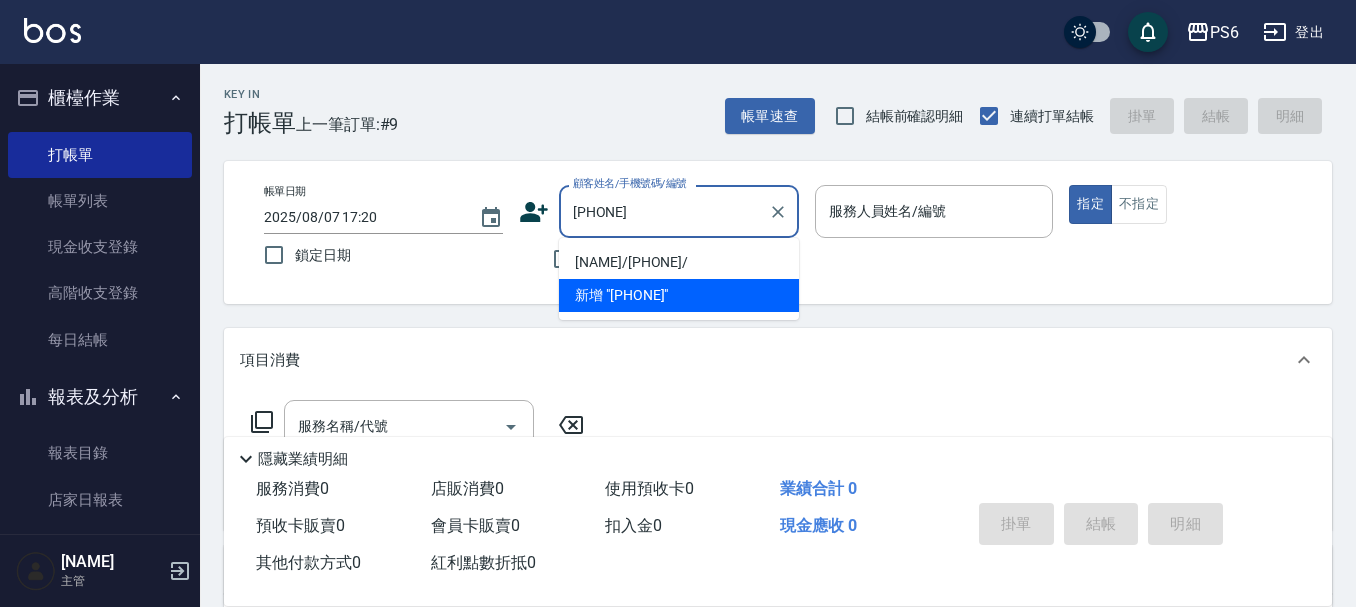 click on "[NAME]/[PHONE]/" at bounding box center [679, 262] 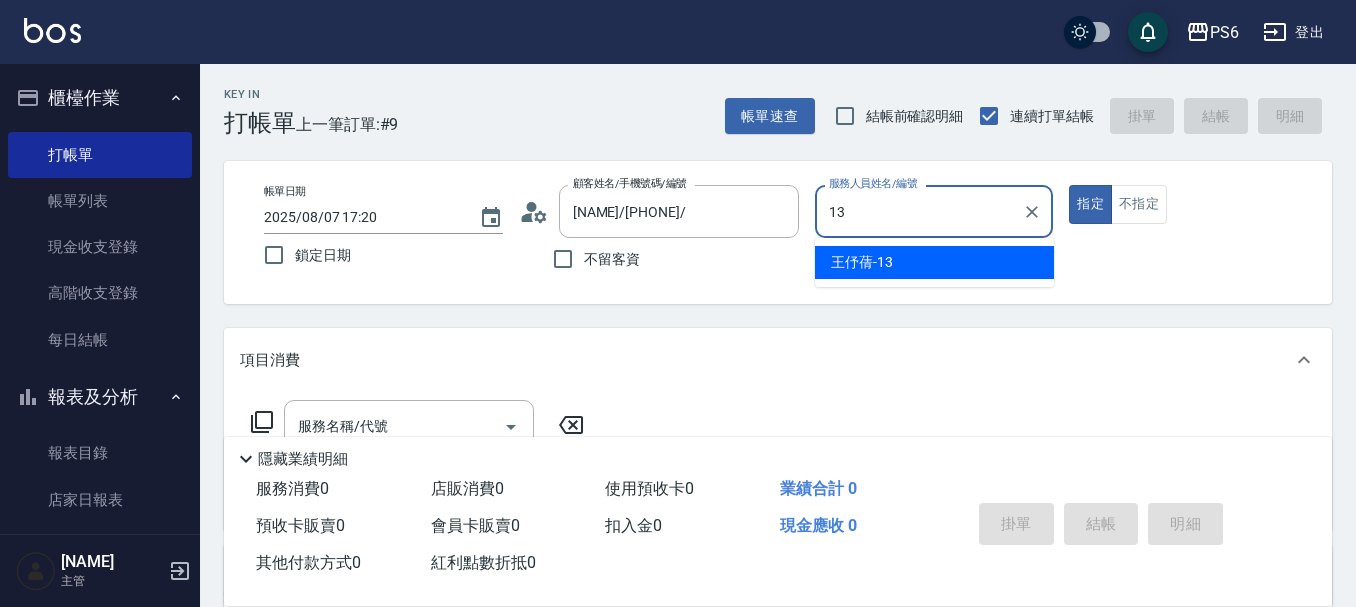 type on "[NAME]-[NUMBER]" 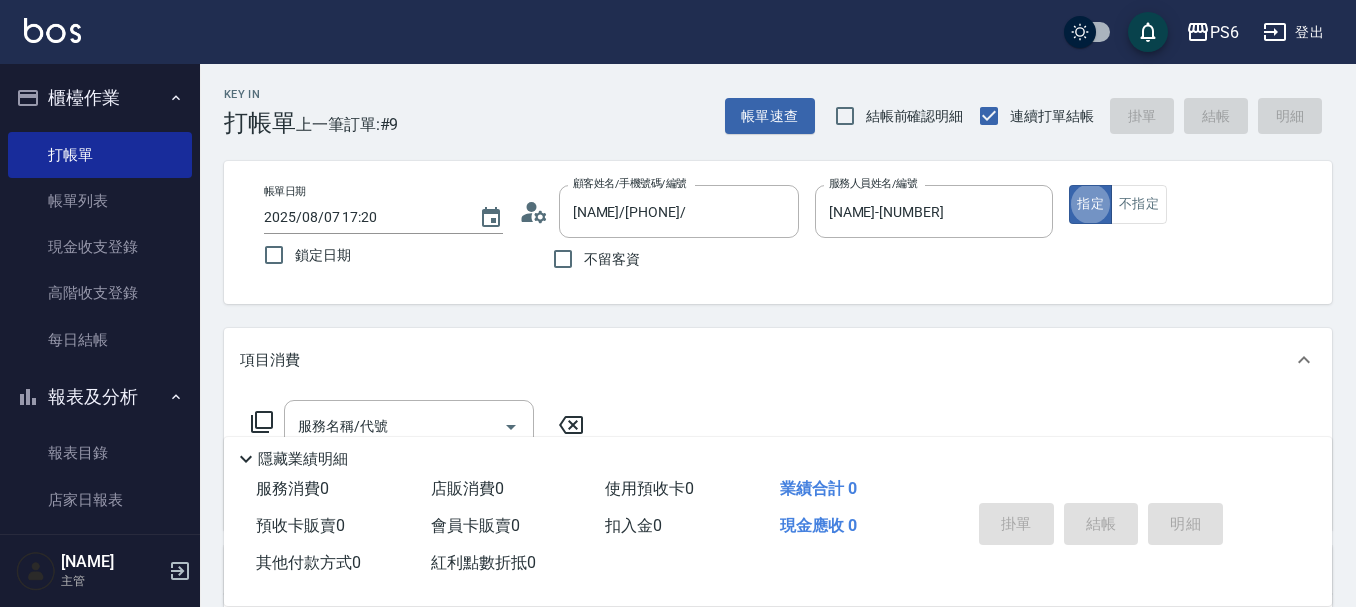 type on "true" 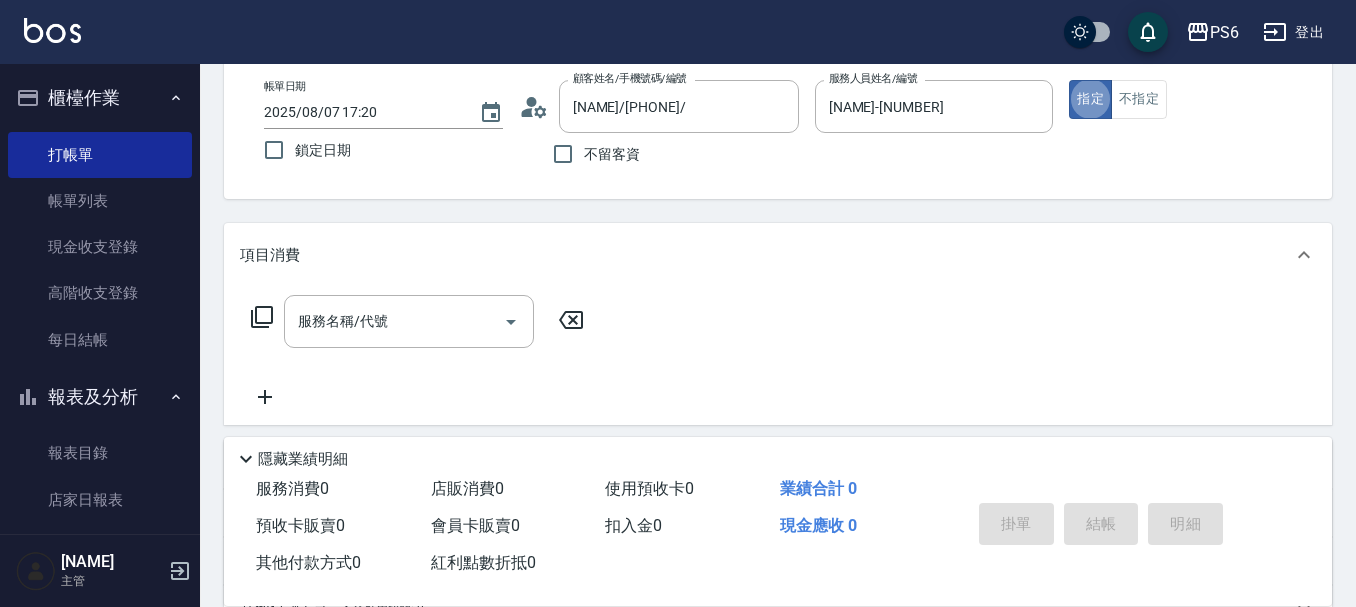 scroll, scrollTop: 200, scrollLeft: 0, axis: vertical 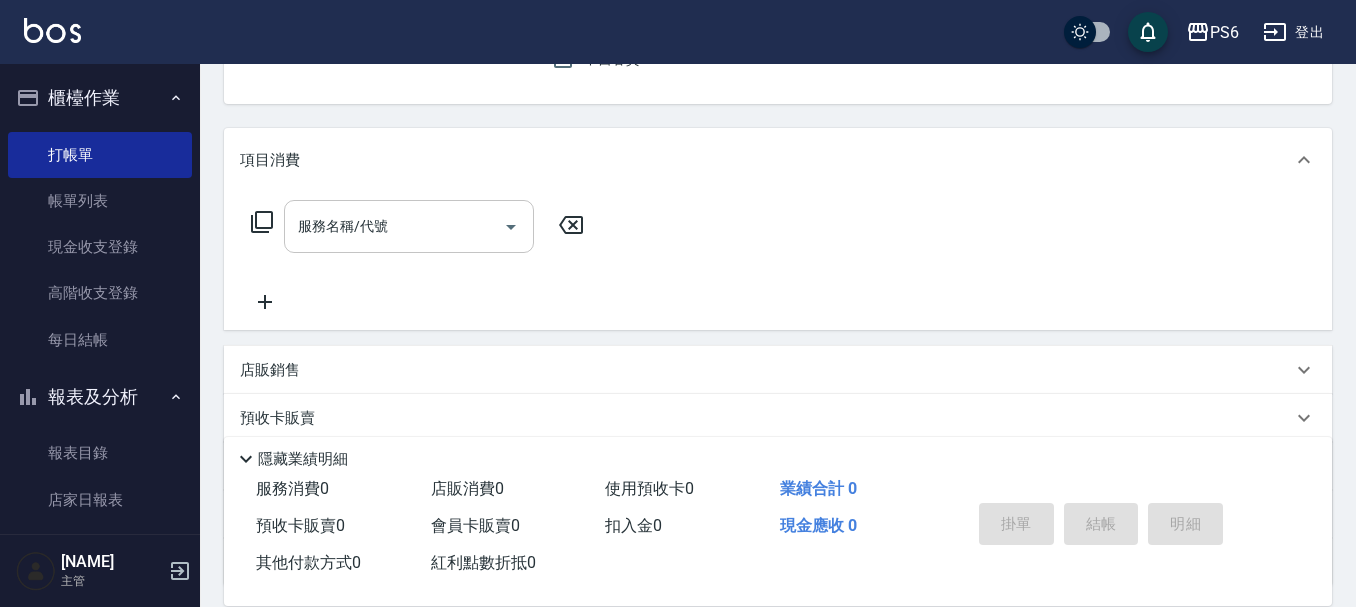 click on "服務名稱/代號" at bounding box center [394, 226] 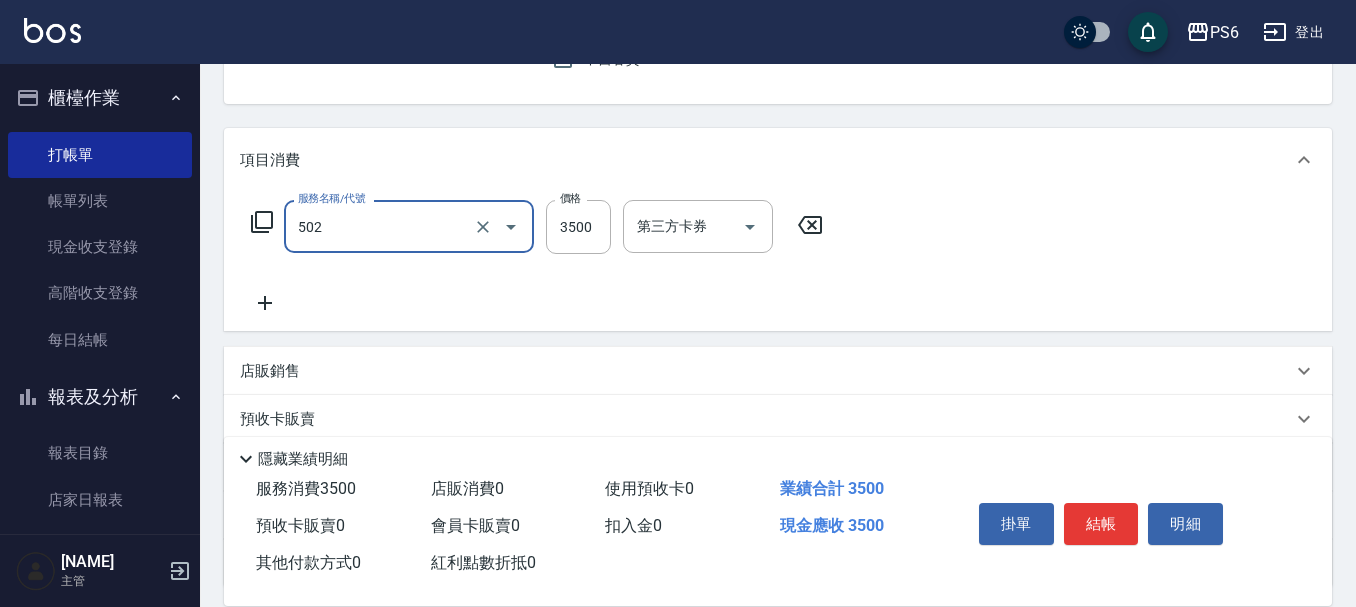 type on "水漾染髮(502)" 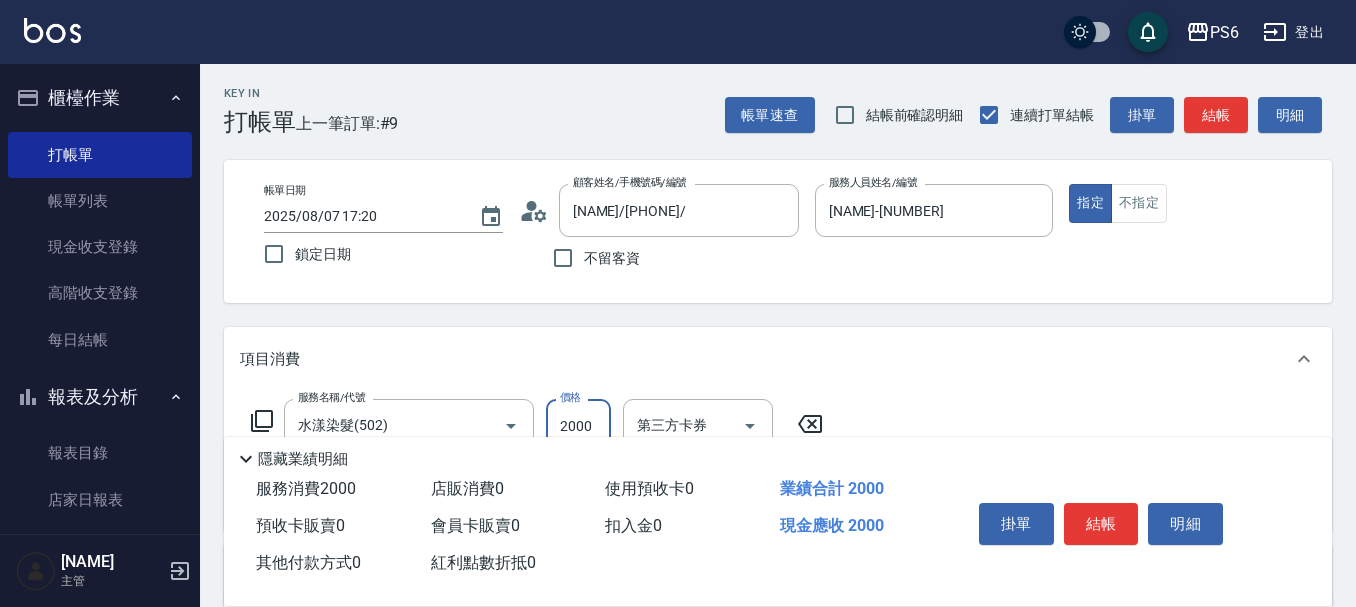 scroll, scrollTop: 0, scrollLeft: 0, axis: both 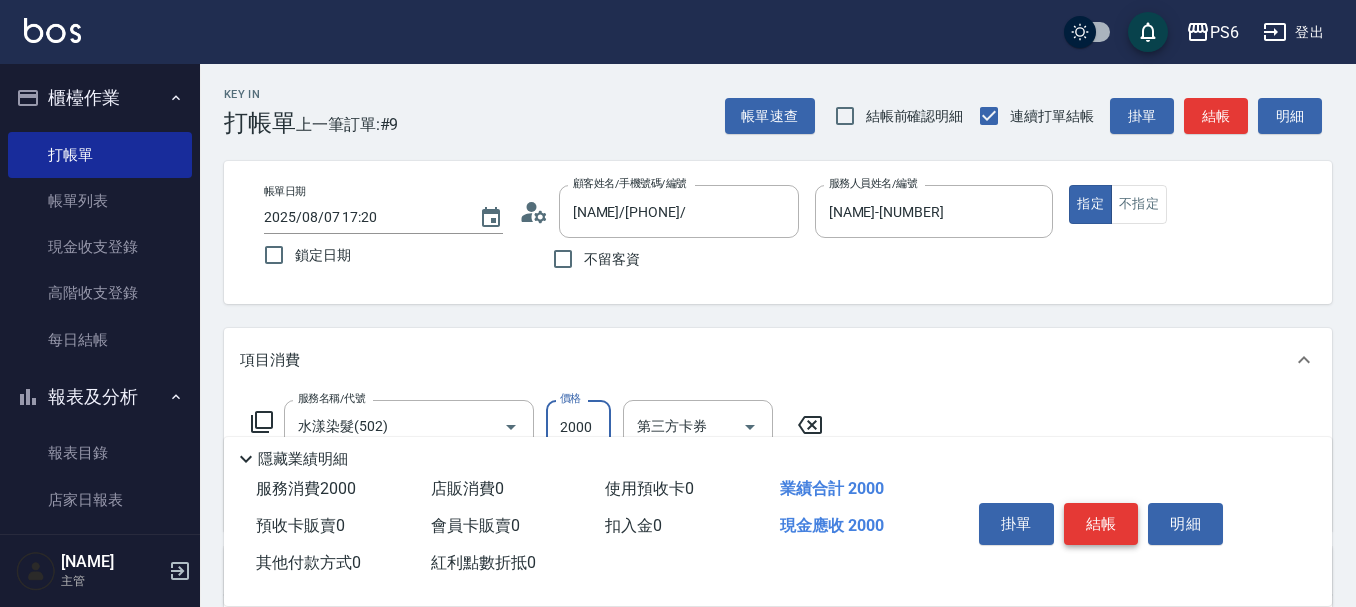 type on "2000" 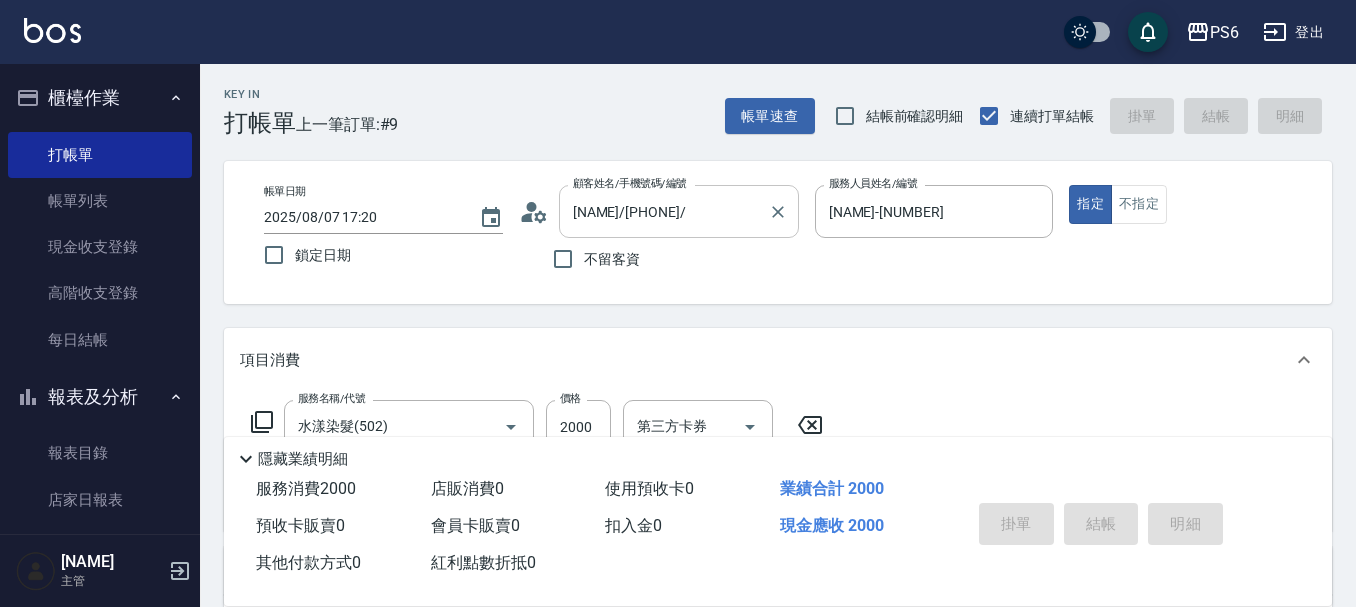 type on "2025/08/07 19:03" 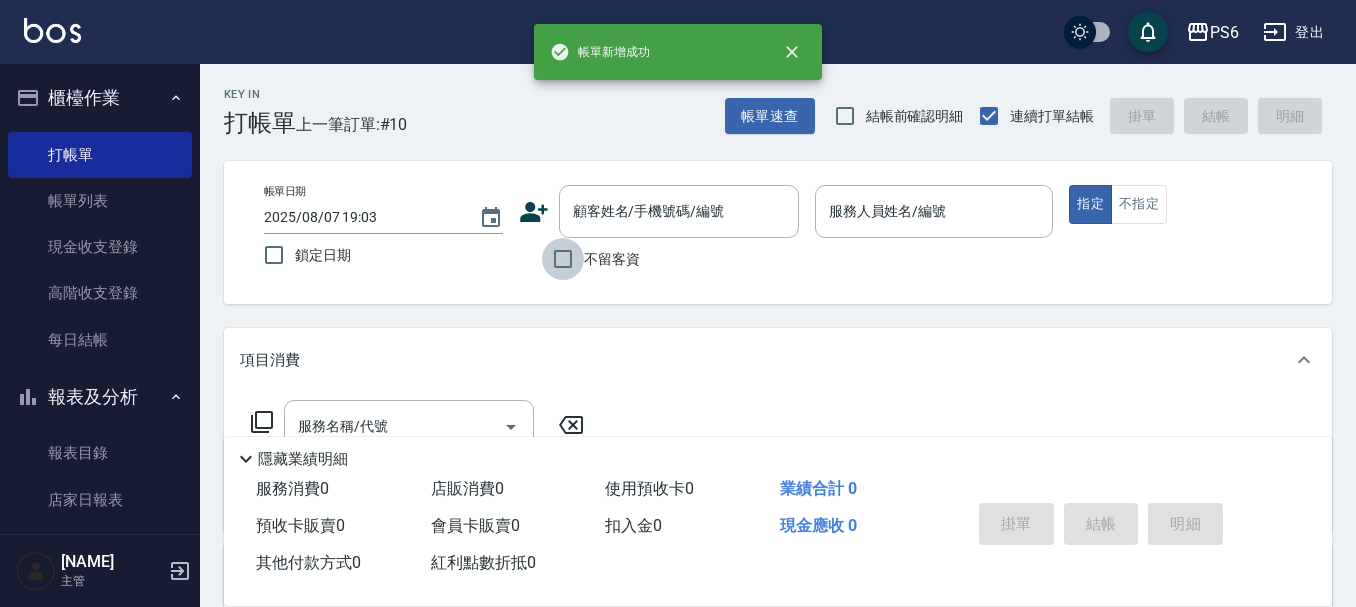 click on "不留客資" at bounding box center (563, 259) 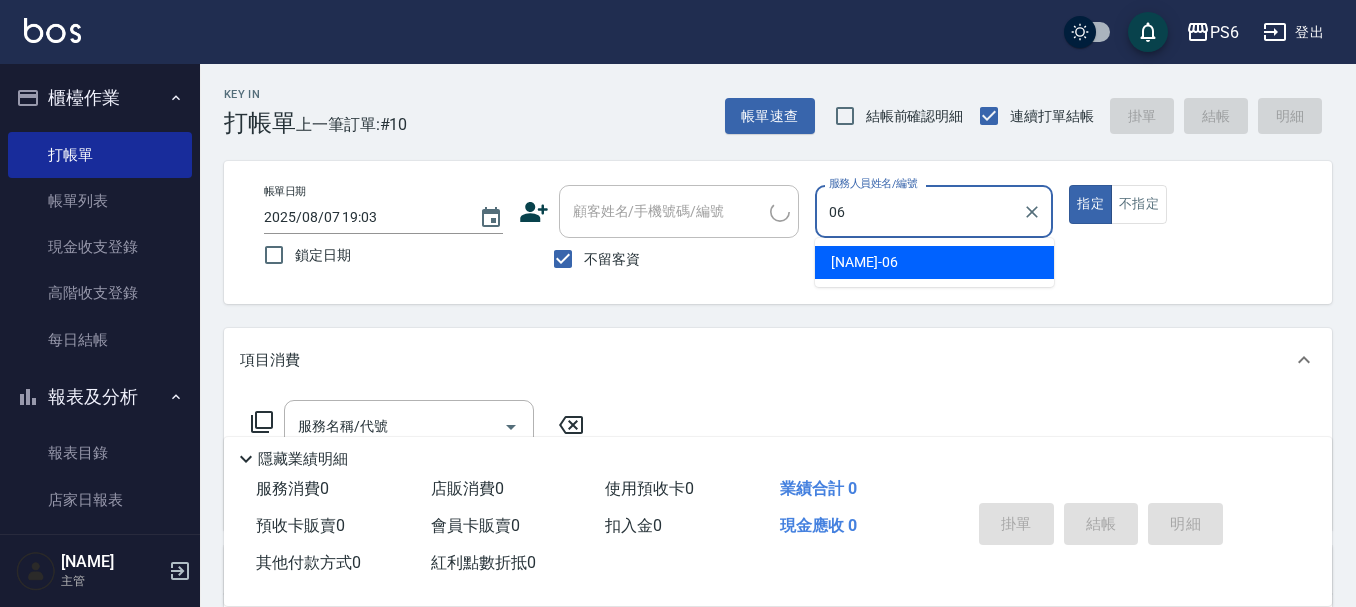 type on "[NAME]-[NUMBER]" 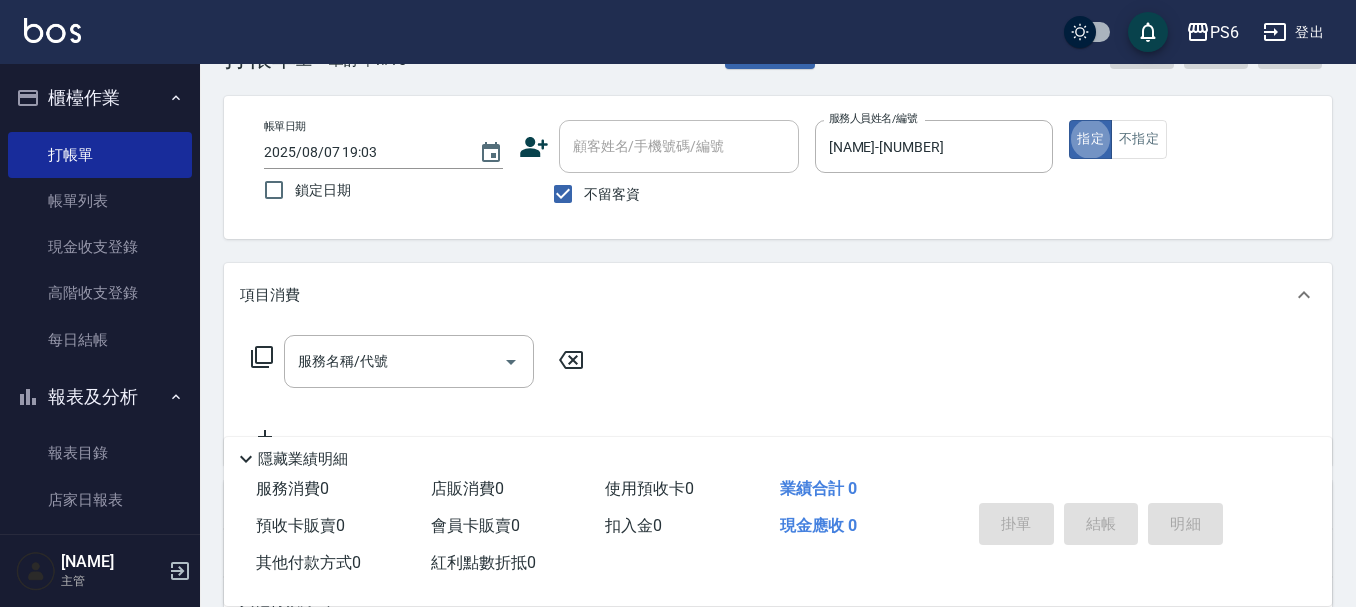 scroll, scrollTop: 100, scrollLeft: 0, axis: vertical 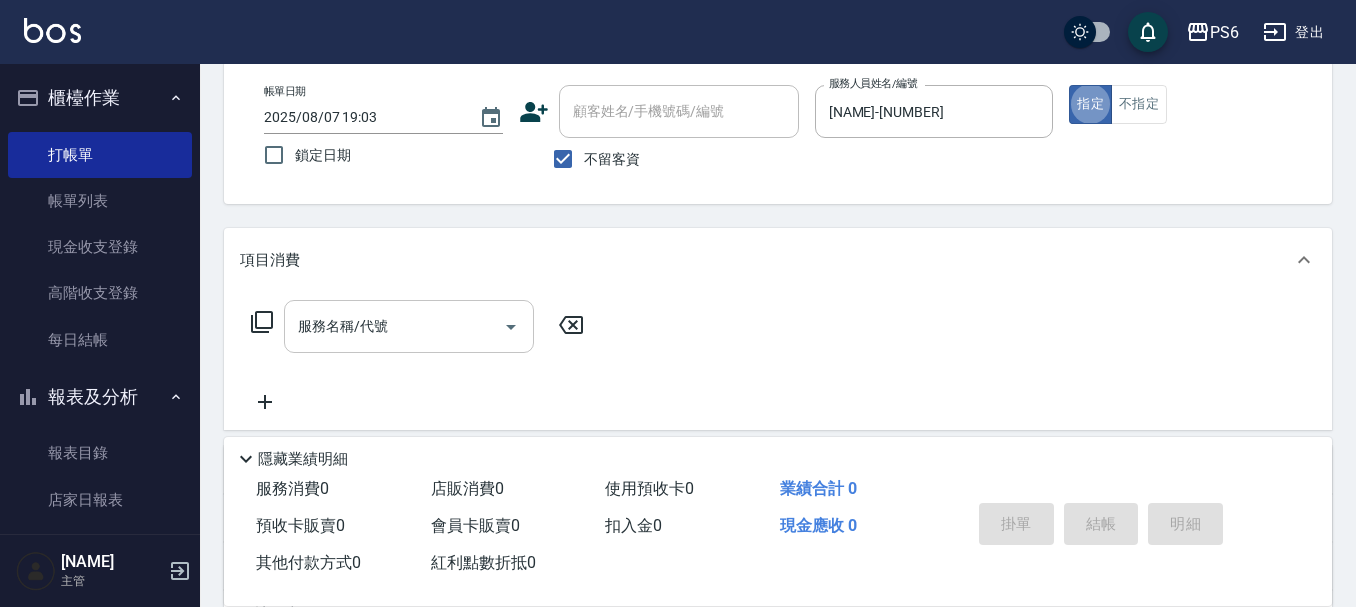 click on "服務名稱/代號" at bounding box center (409, 326) 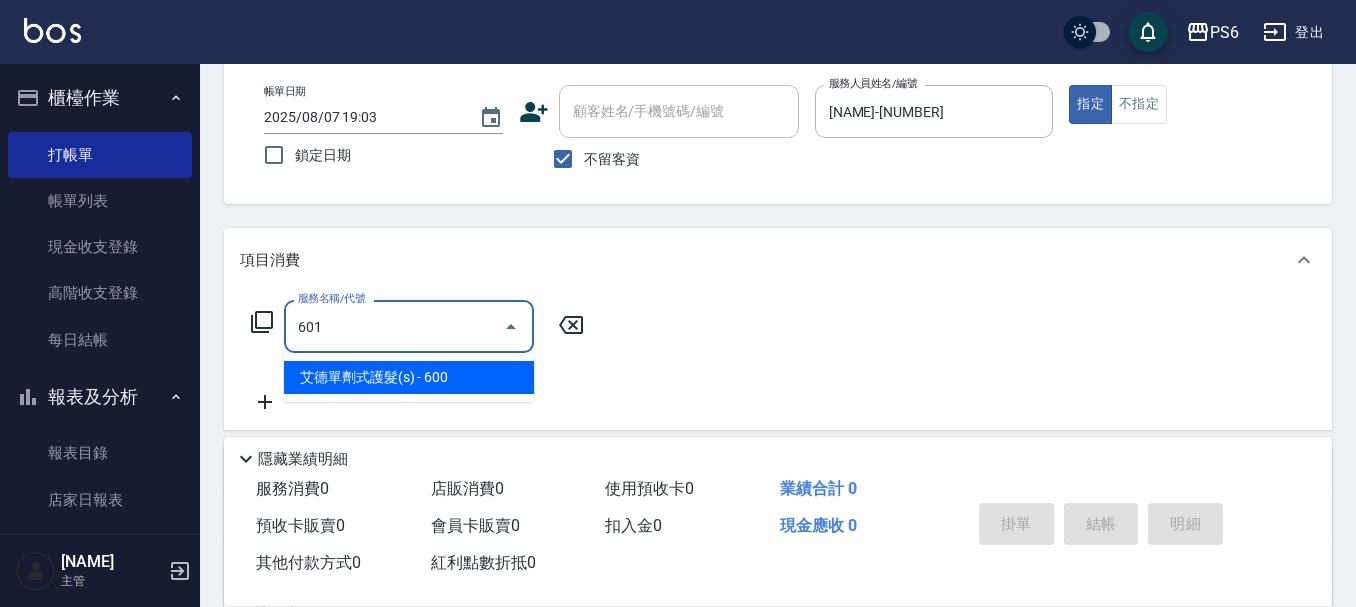 type on "艾德單劑式護髮(s)(601)" 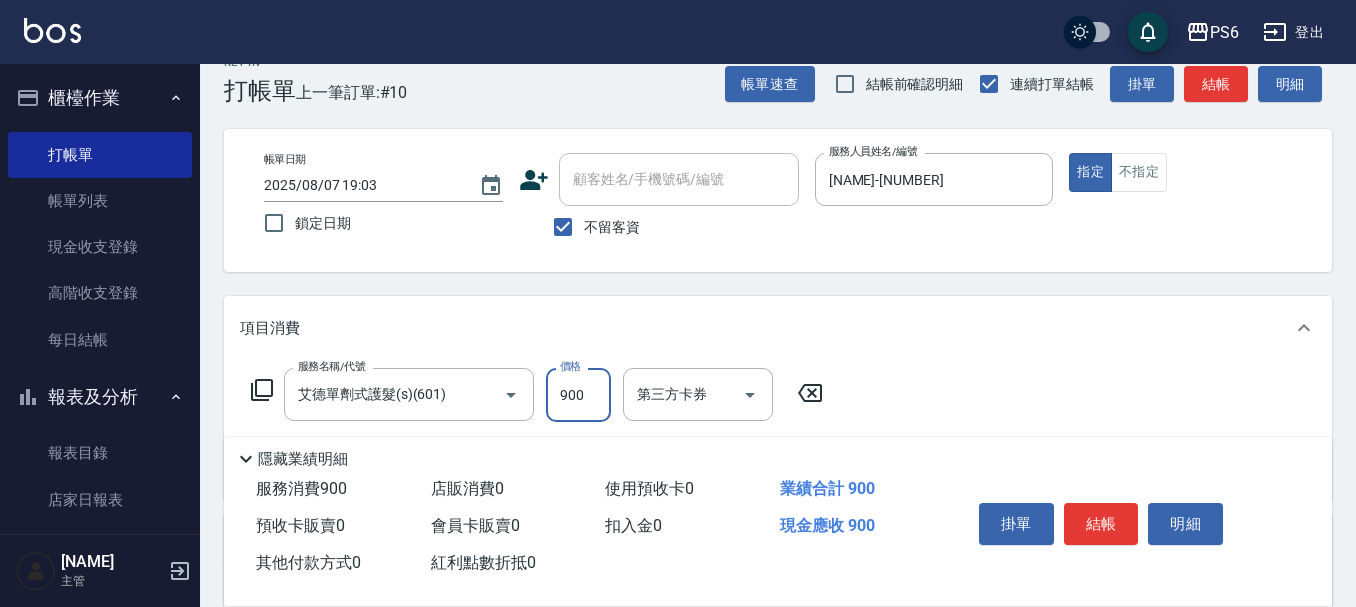 scroll, scrollTop: 0, scrollLeft: 0, axis: both 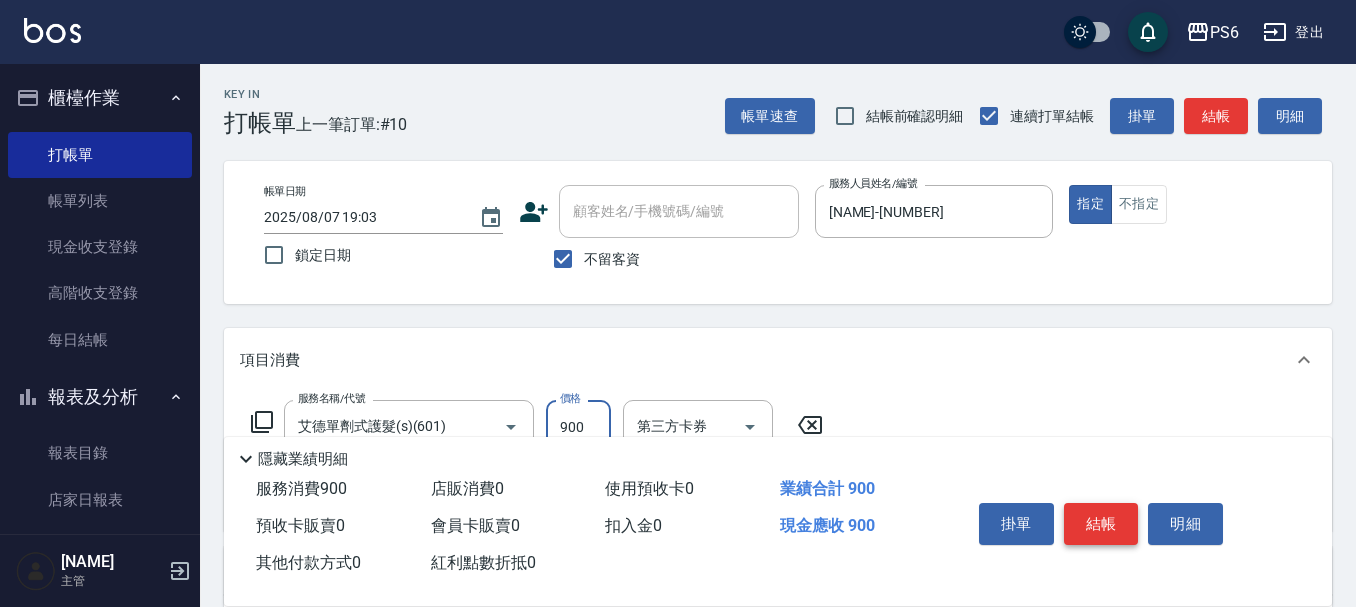 type on "900" 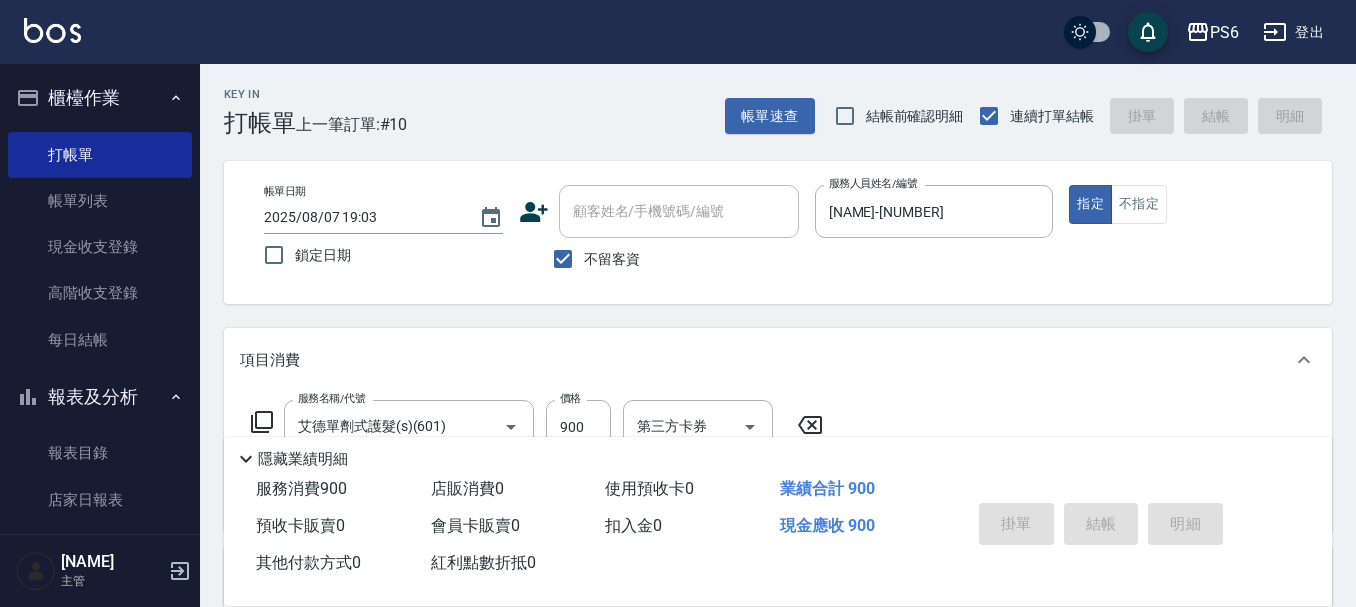 type 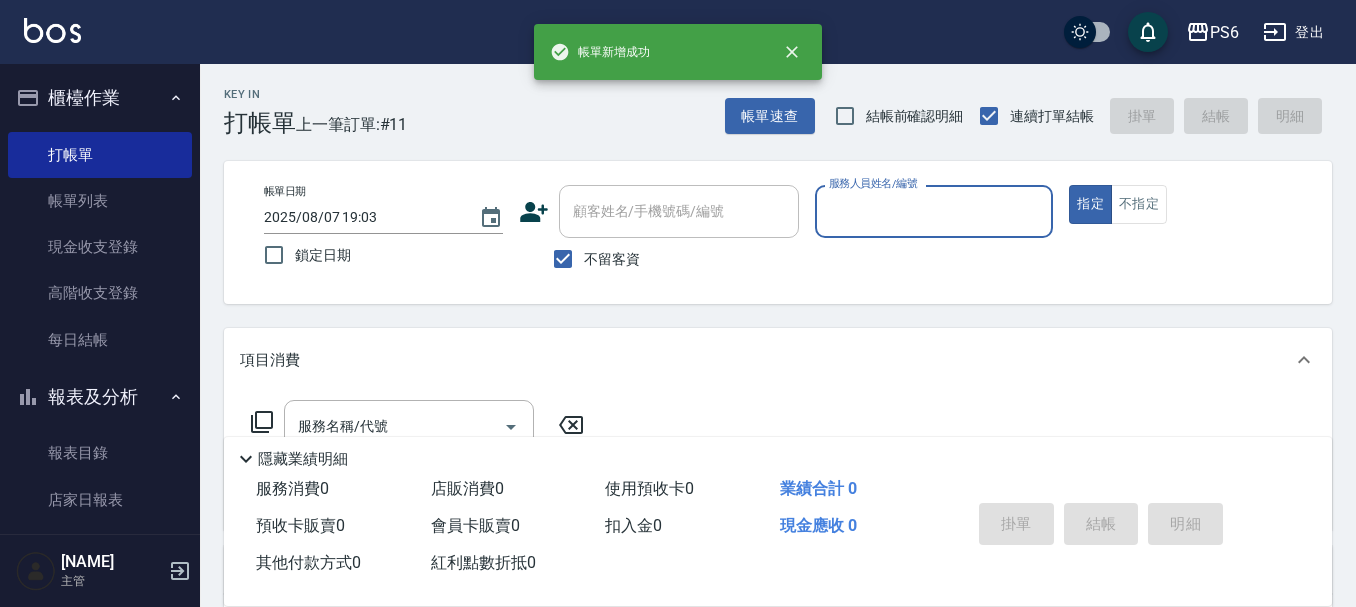 drag, startPoint x: 572, startPoint y: 260, endPoint x: 578, endPoint y: 235, distance: 25.70992 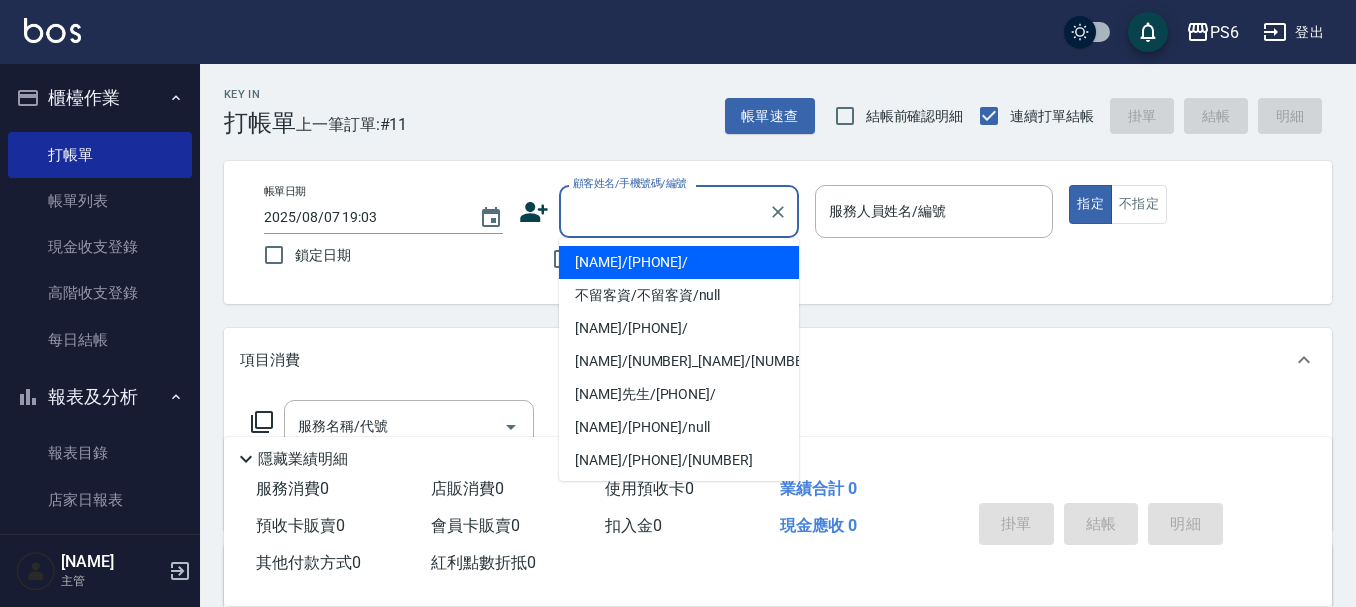 click on "顧客姓名/手機號碼/編號" at bounding box center [664, 211] 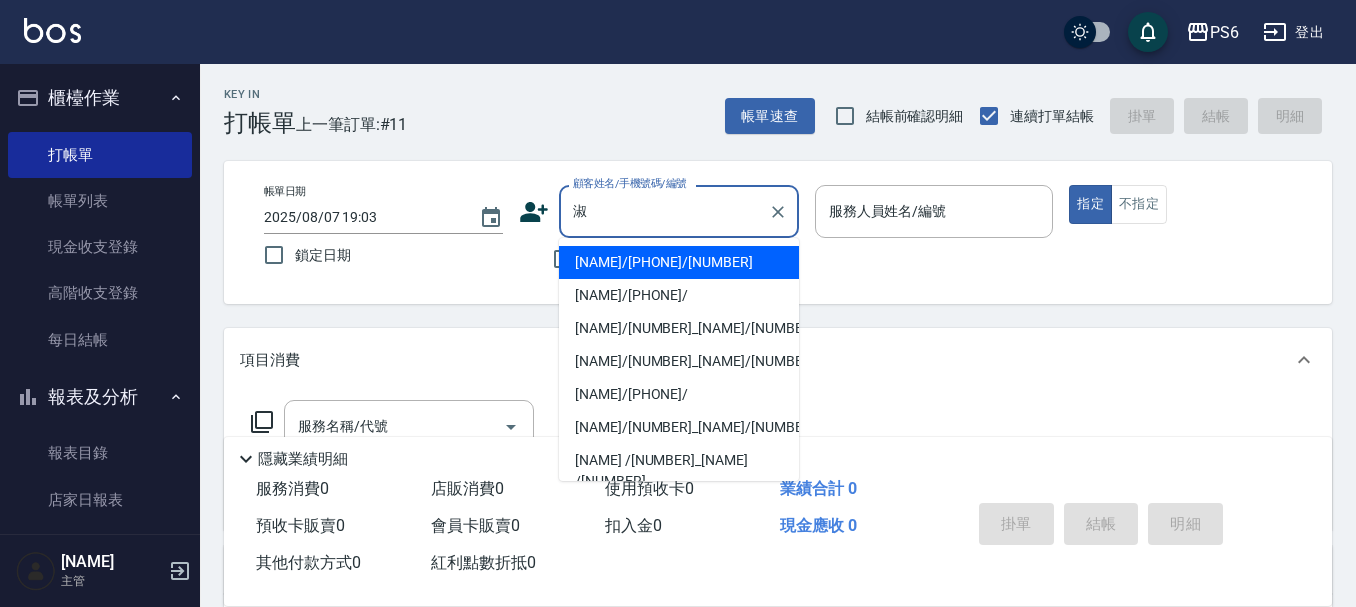 click on "[NAME]/[PHONE]/[NUMBER]" at bounding box center [679, 262] 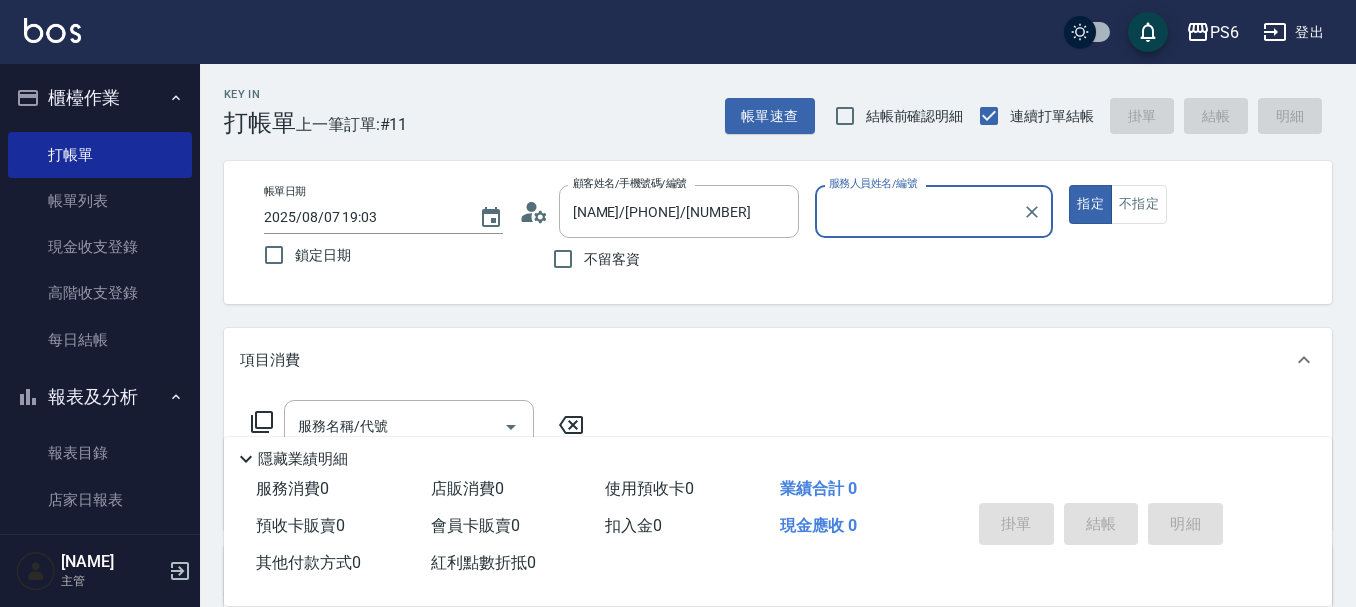 type on "[NAME]-[NUMBER]" 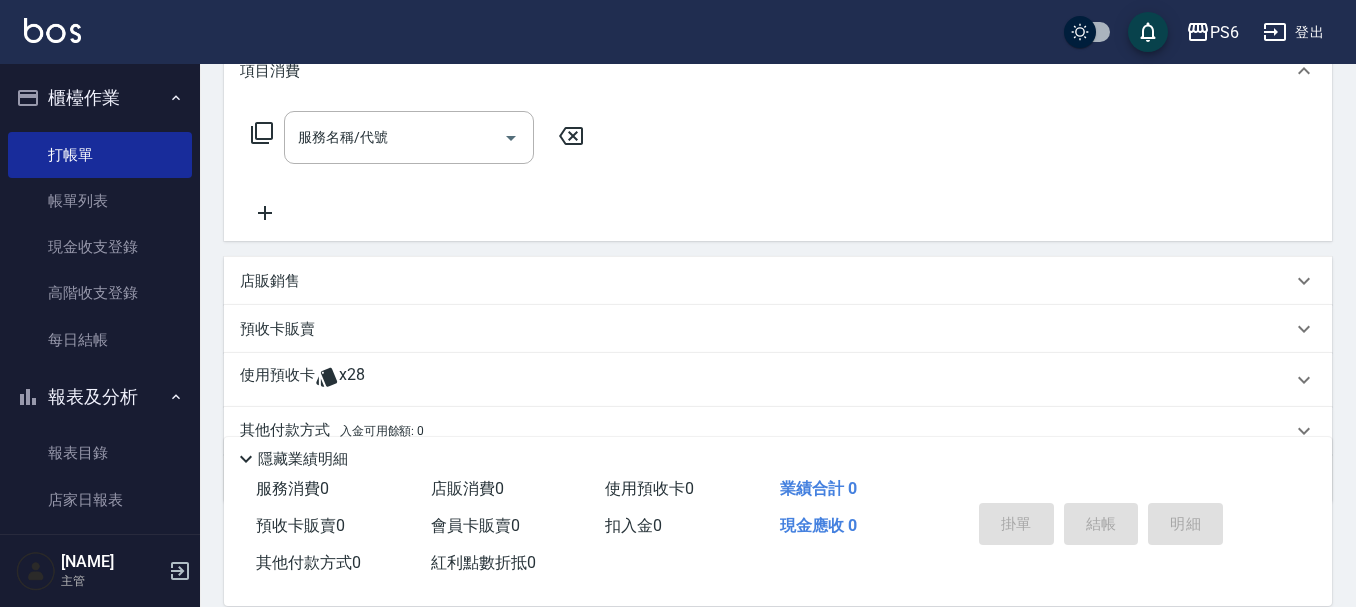 scroll, scrollTop: 377, scrollLeft: 0, axis: vertical 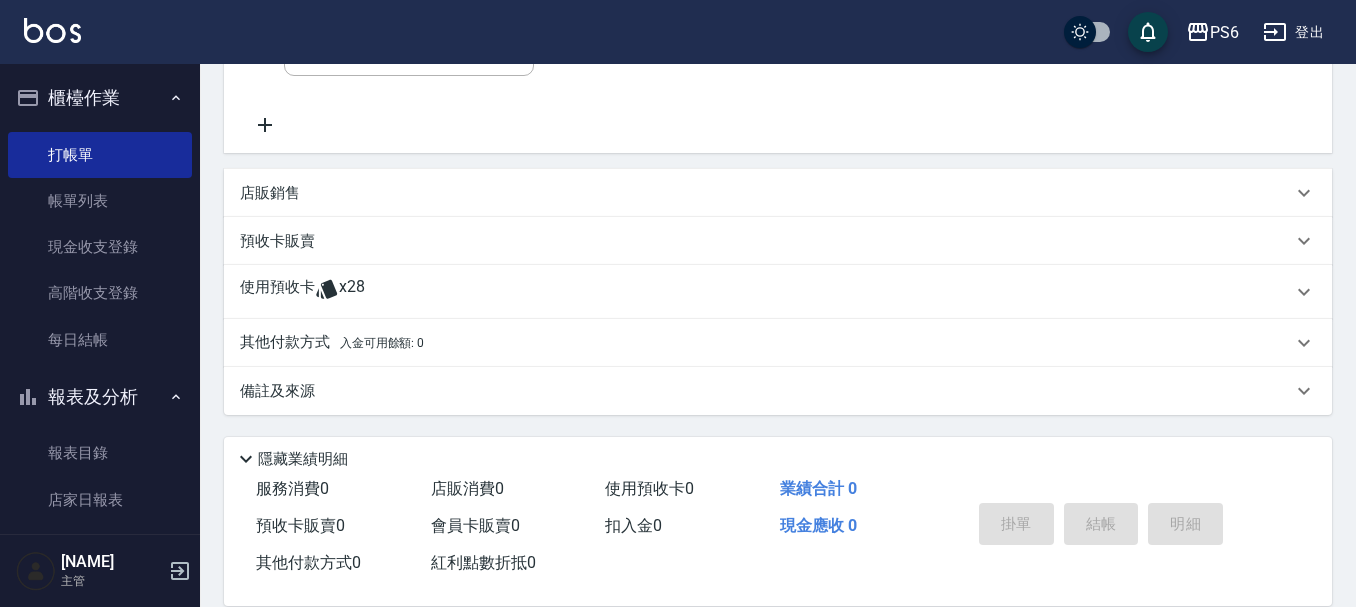 click on "x28" at bounding box center [352, 292] 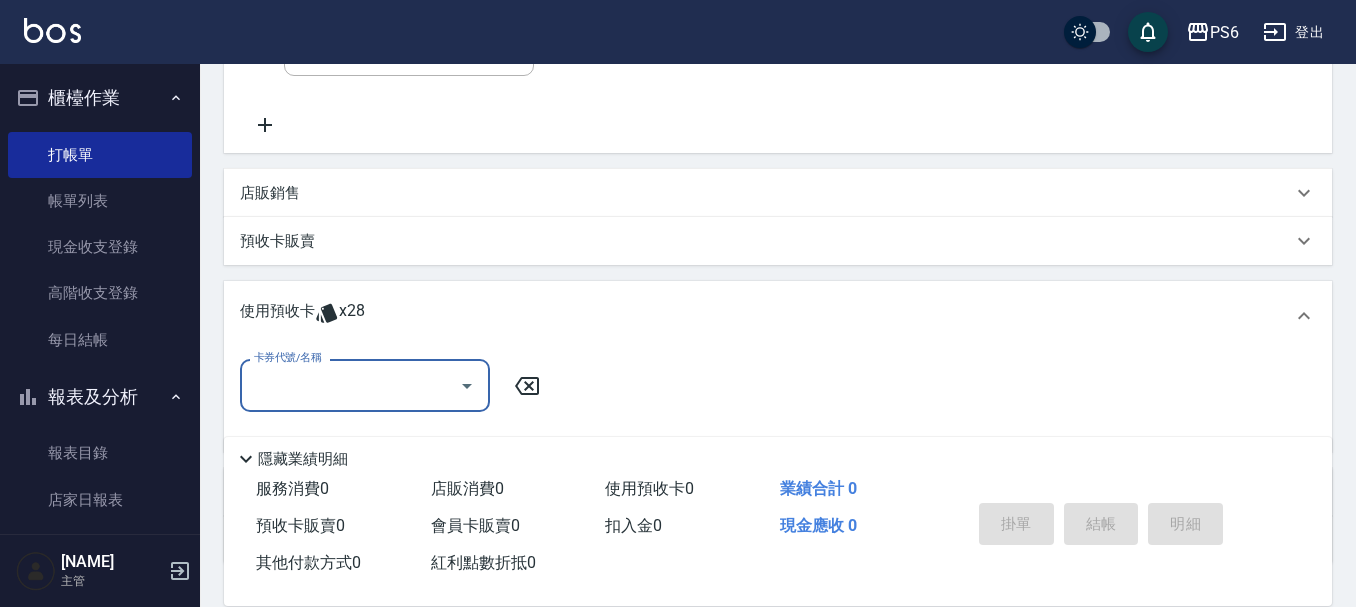 scroll, scrollTop: 24, scrollLeft: 0, axis: vertical 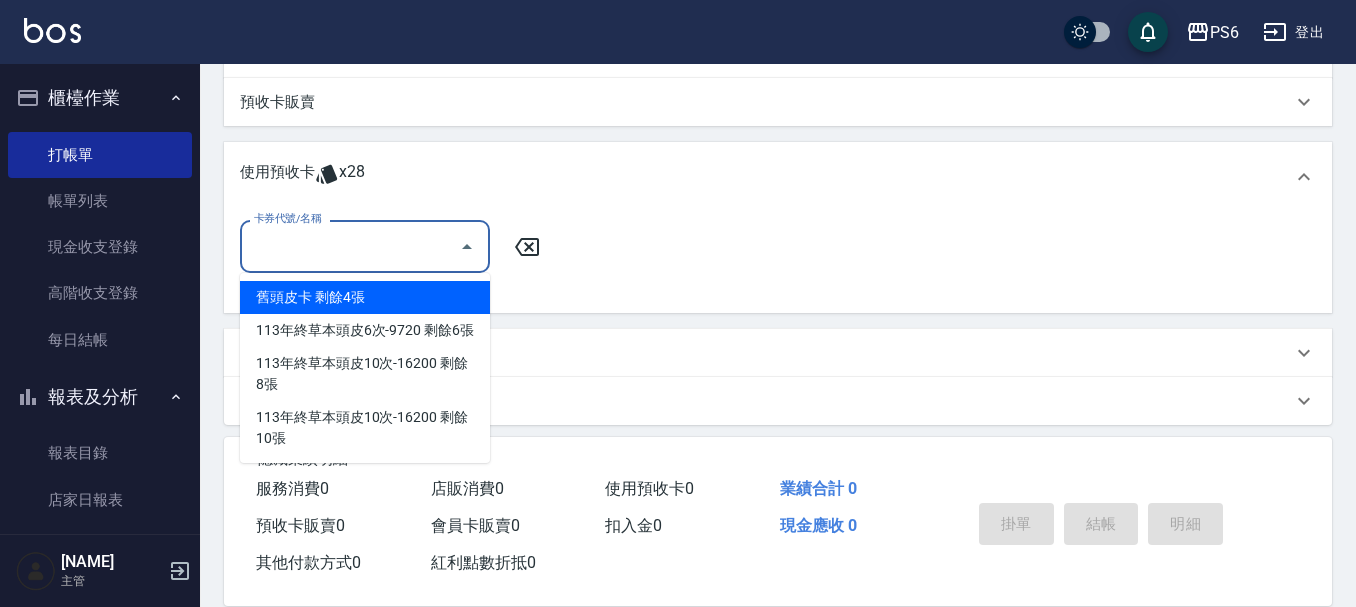 click on "卡券代號/名稱" at bounding box center (350, 246) 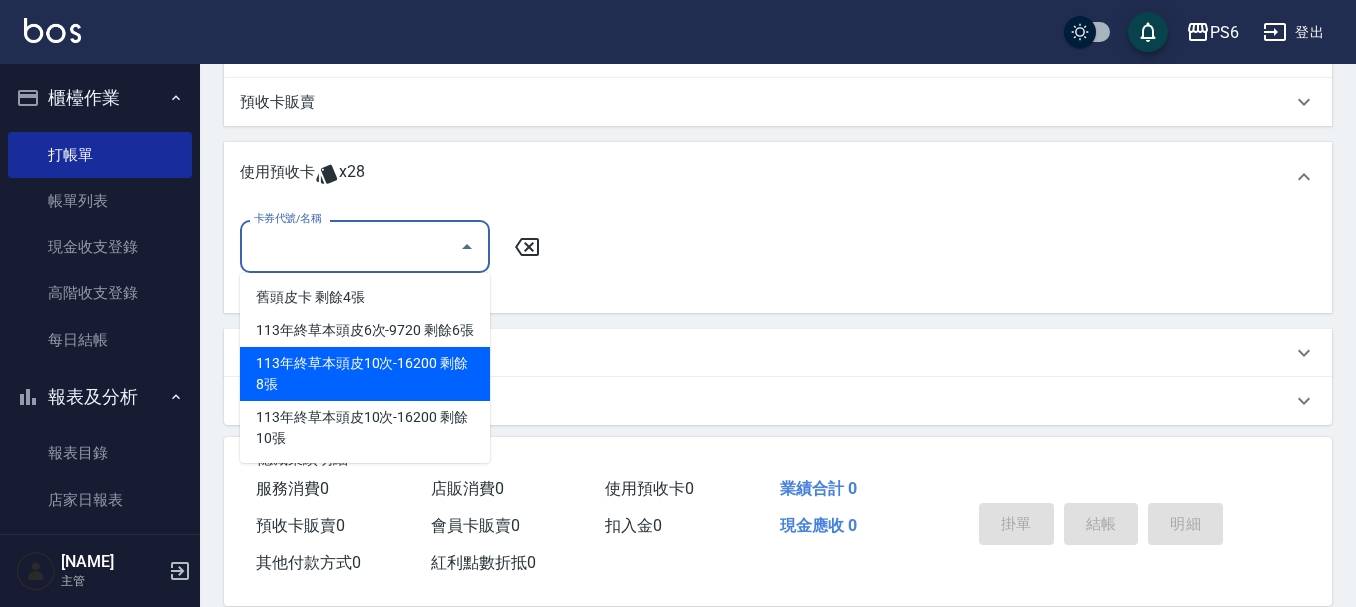 click on "113年終草本頭皮10次-16200 剩餘8張" at bounding box center [365, 374] 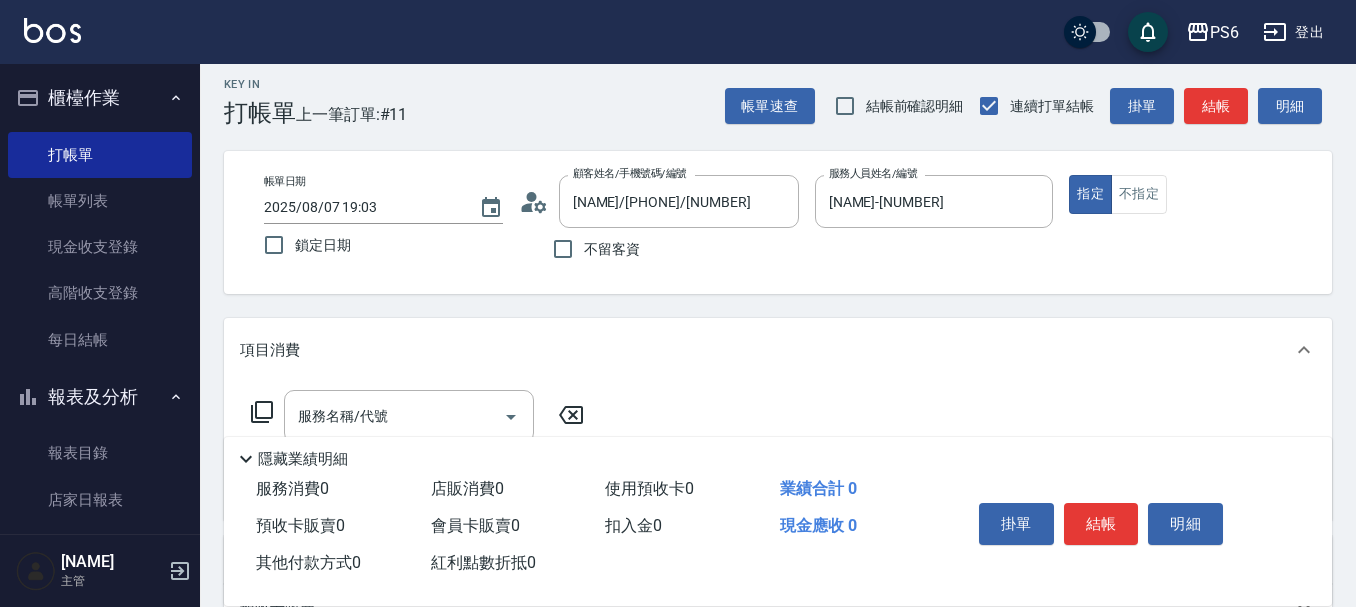 scroll, scrollTop: 0, scrollLeft: 0, axis: both 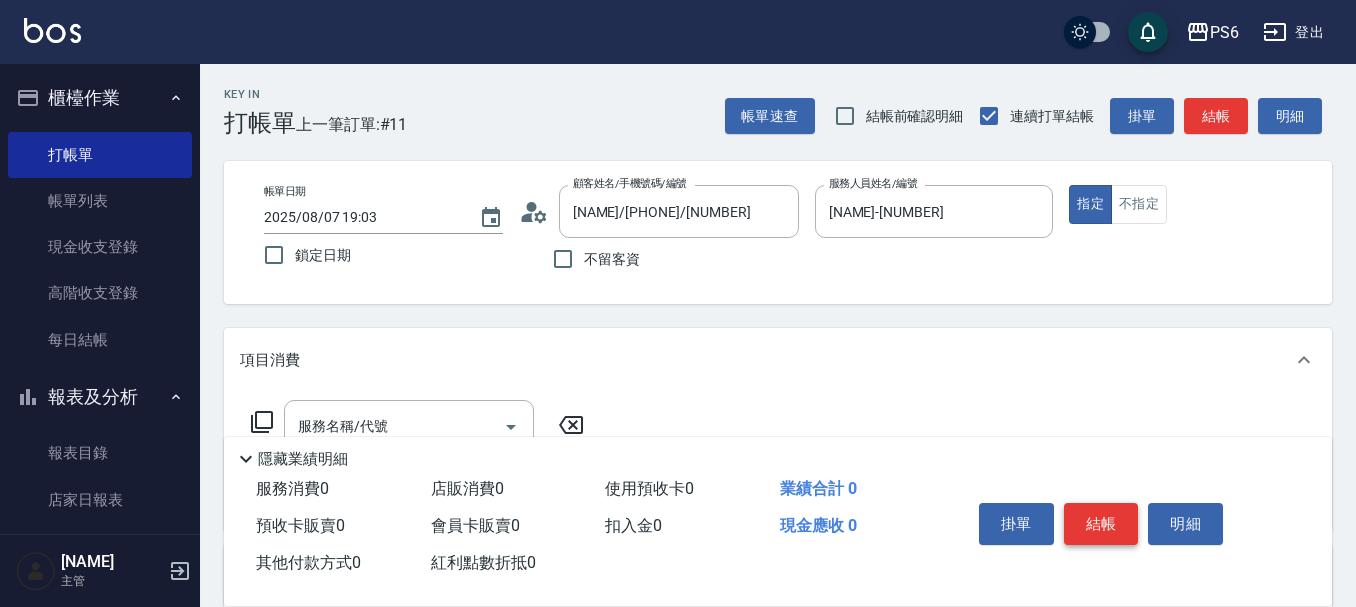 click on "結帳" at bounding box center (1101, 524) 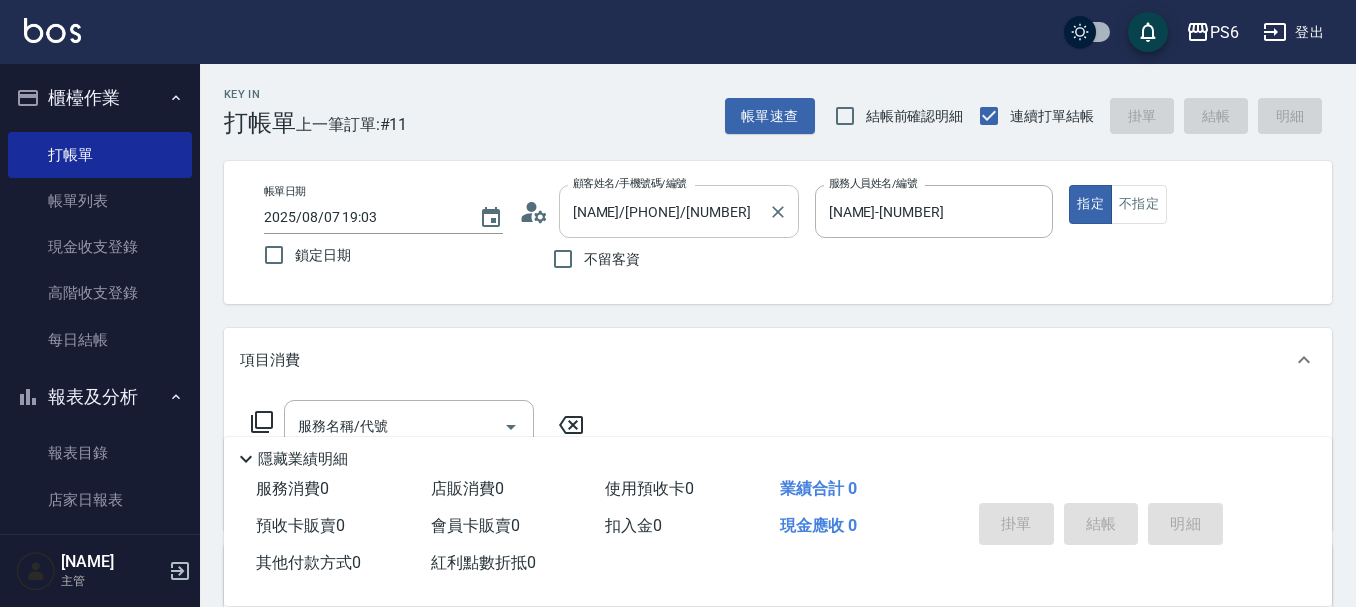 type 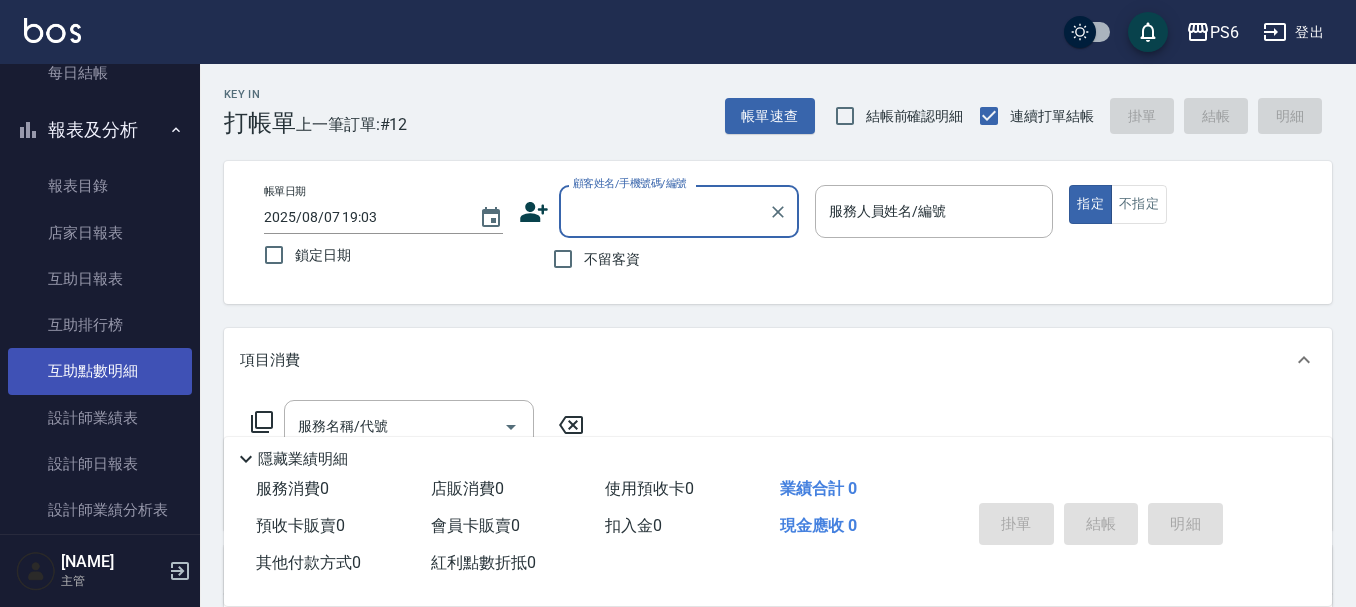 scroll, scrollTop: 300, scrollLeft: 0, axis: vertical 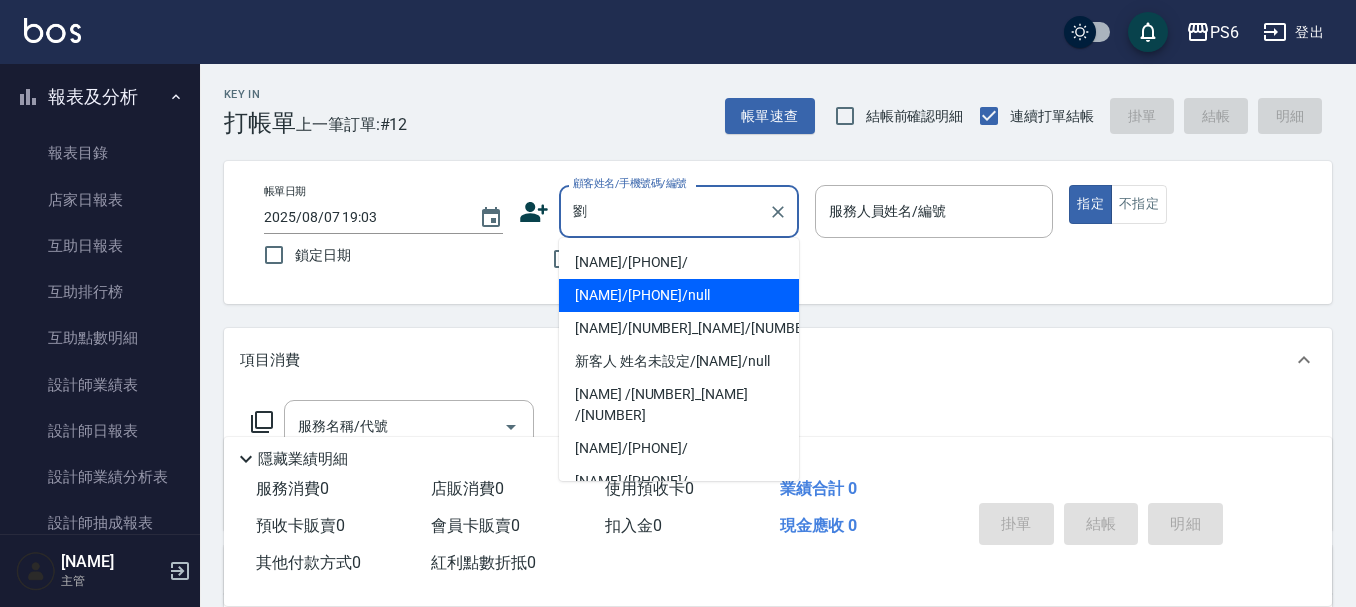 click on "[NAME]/[PHONE]/null" at bounding box center (679, 295) 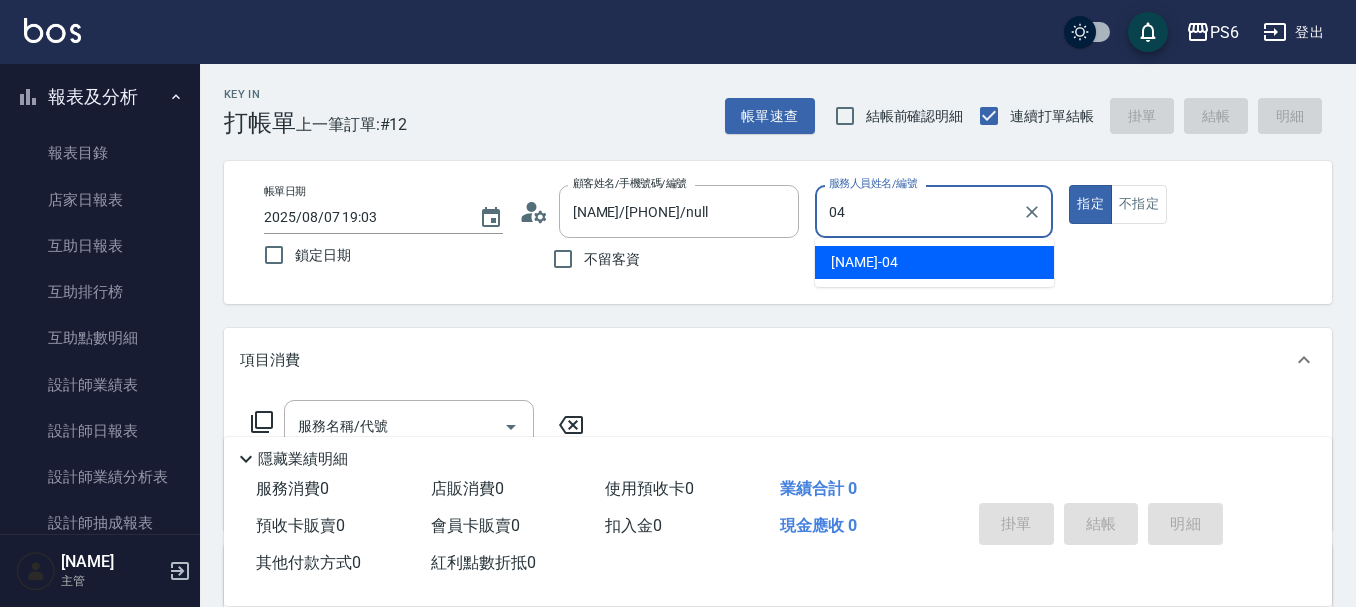 type on "[NAME]-[NUMBER]" 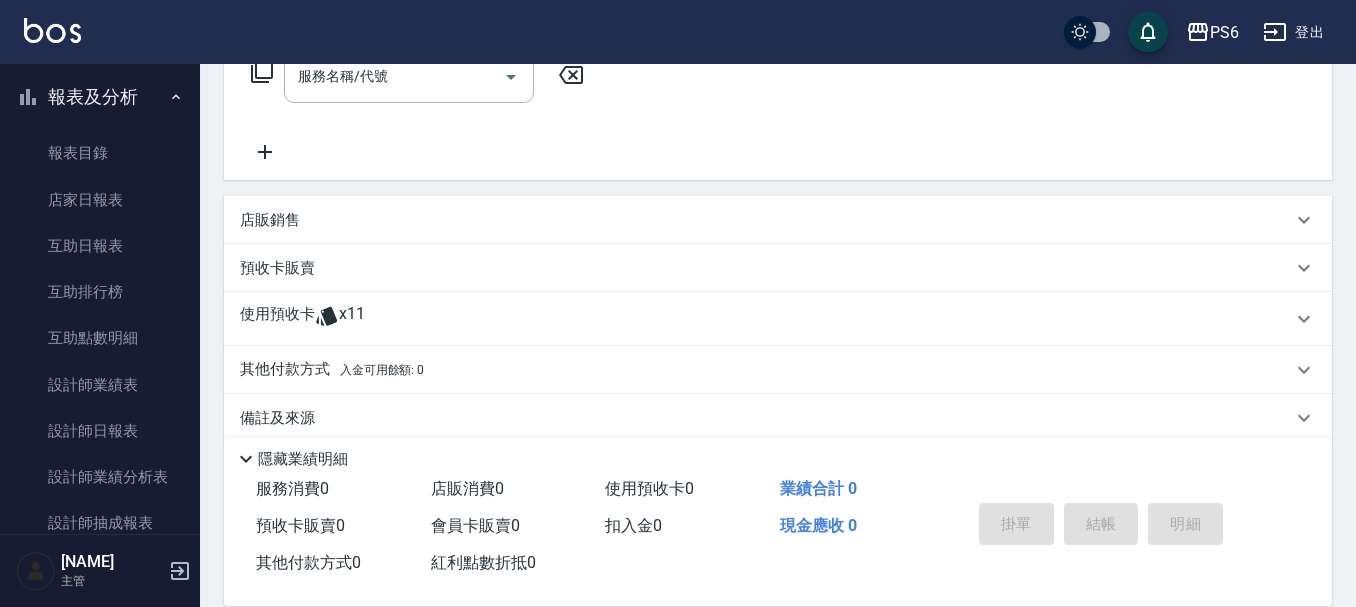 scroll, scrollTop: 377, scrollLeft: 0, axis: vertical 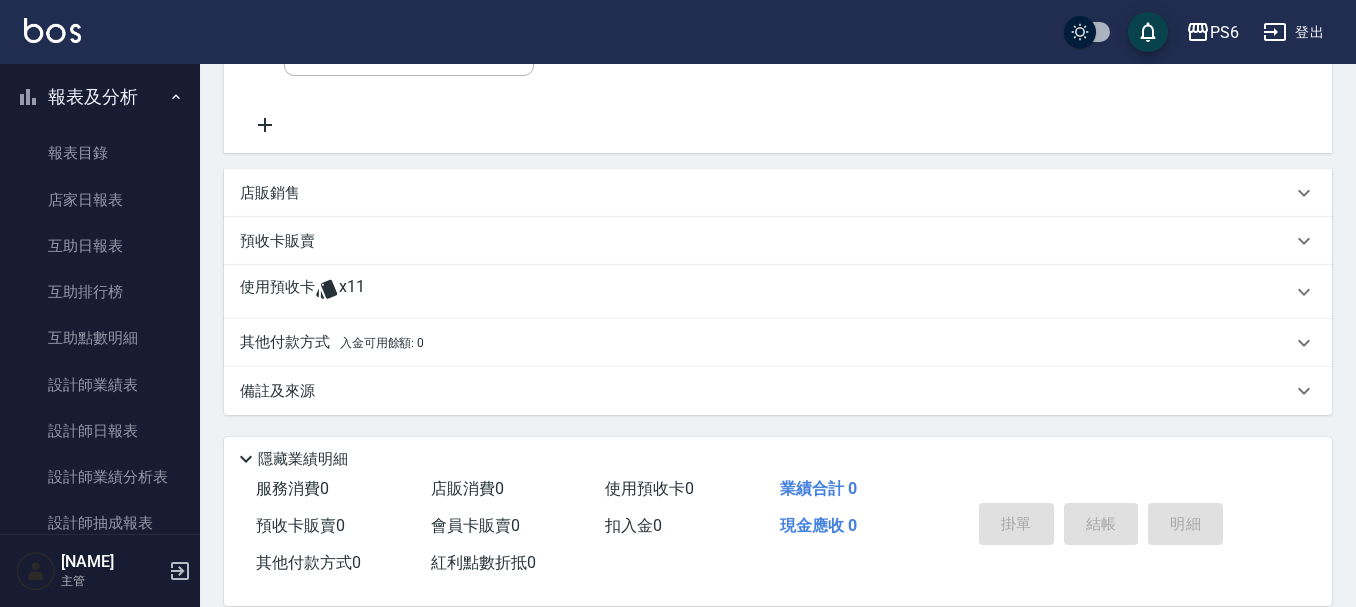 click on "使用預收卡 x11" at bounding box center (766, 292) 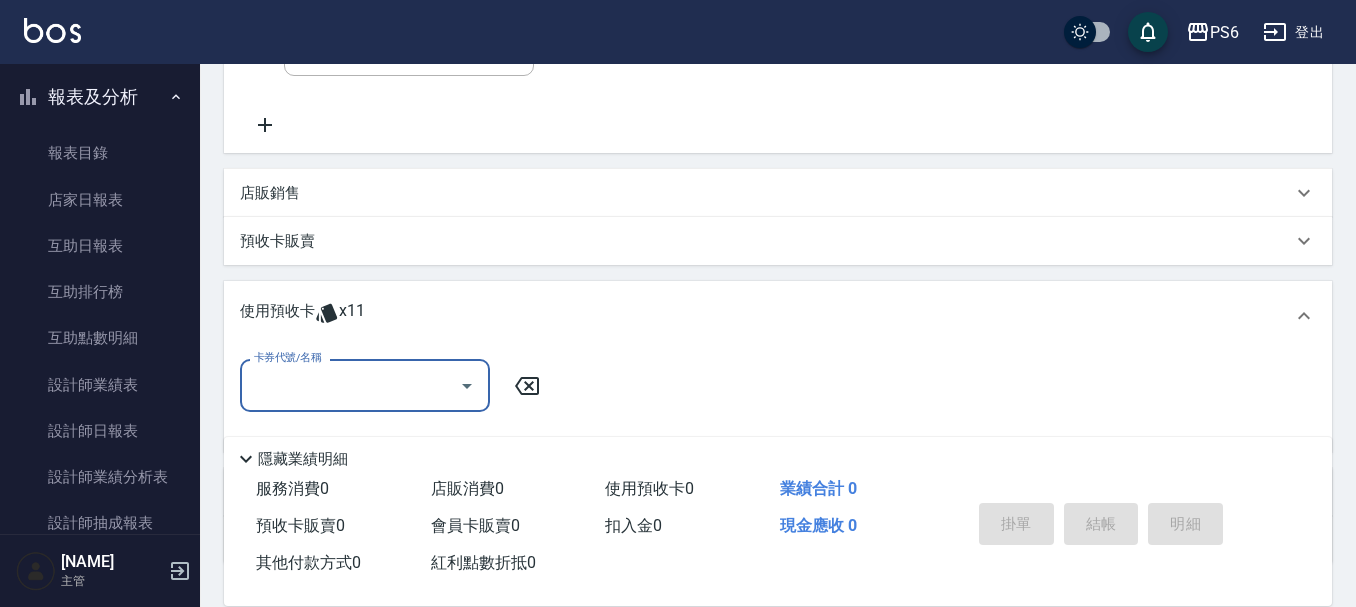 scroll, scrollTop: 409, scrollLeft: 0, axis: vertical 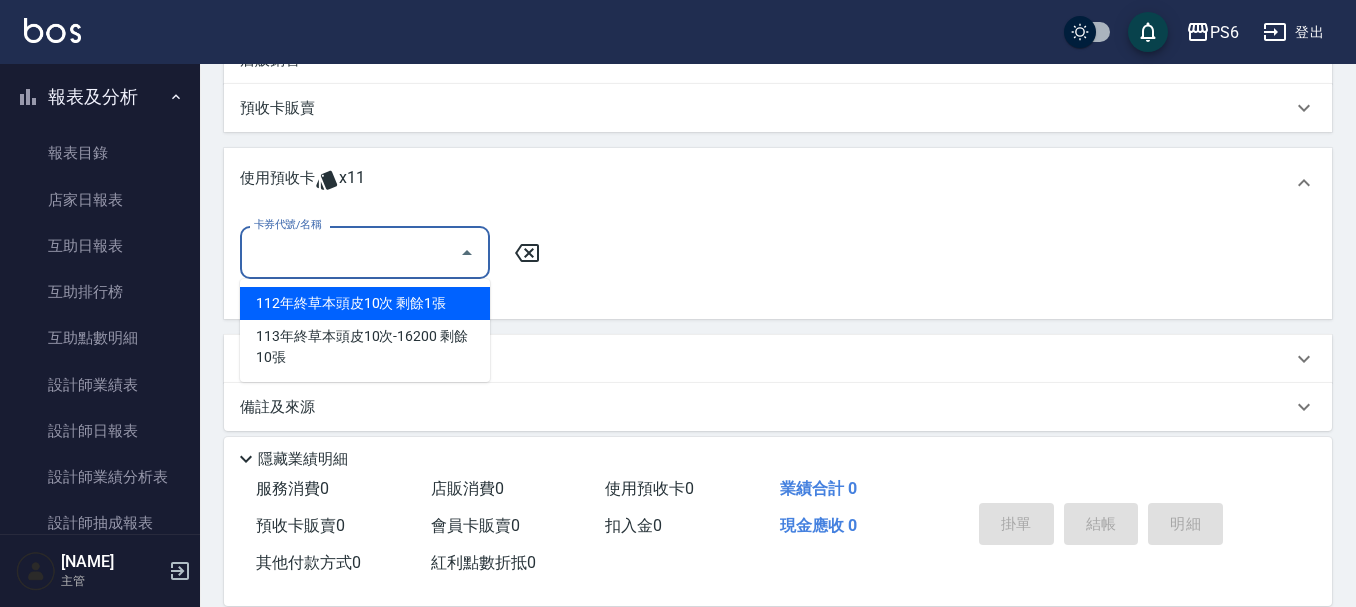 click on "卡券代號/名稱" at bounding box center (350, 252) 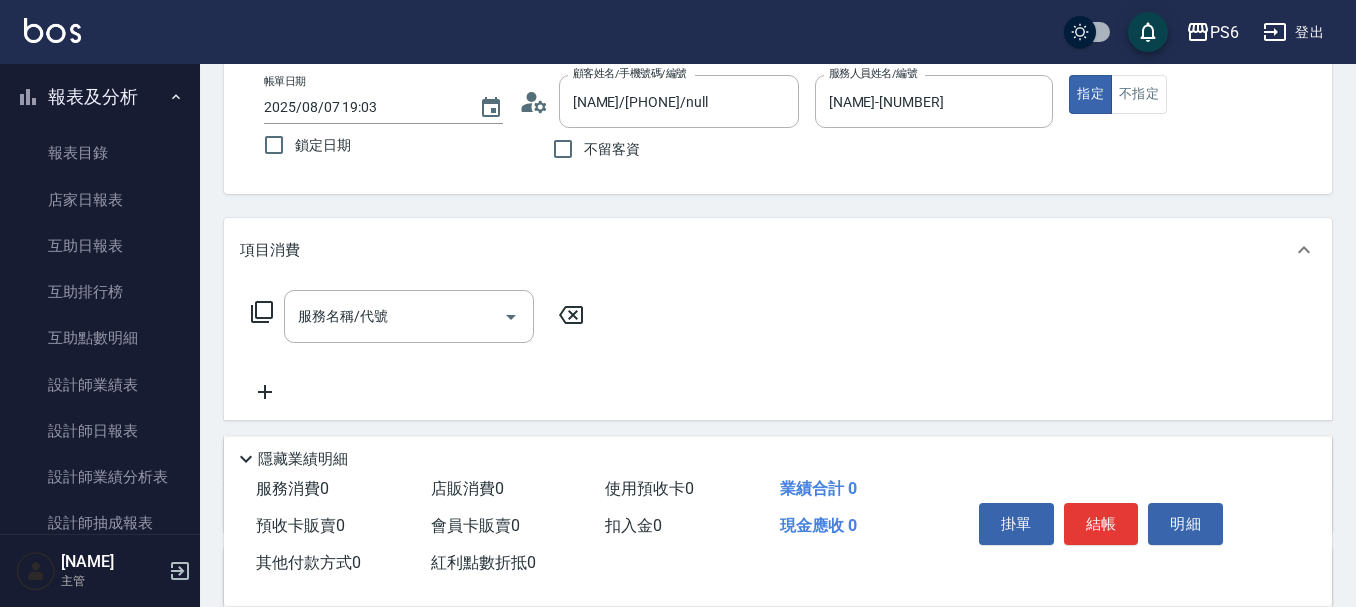 scroll, scrollTop: 0, scrollLeft: 0, axis: both 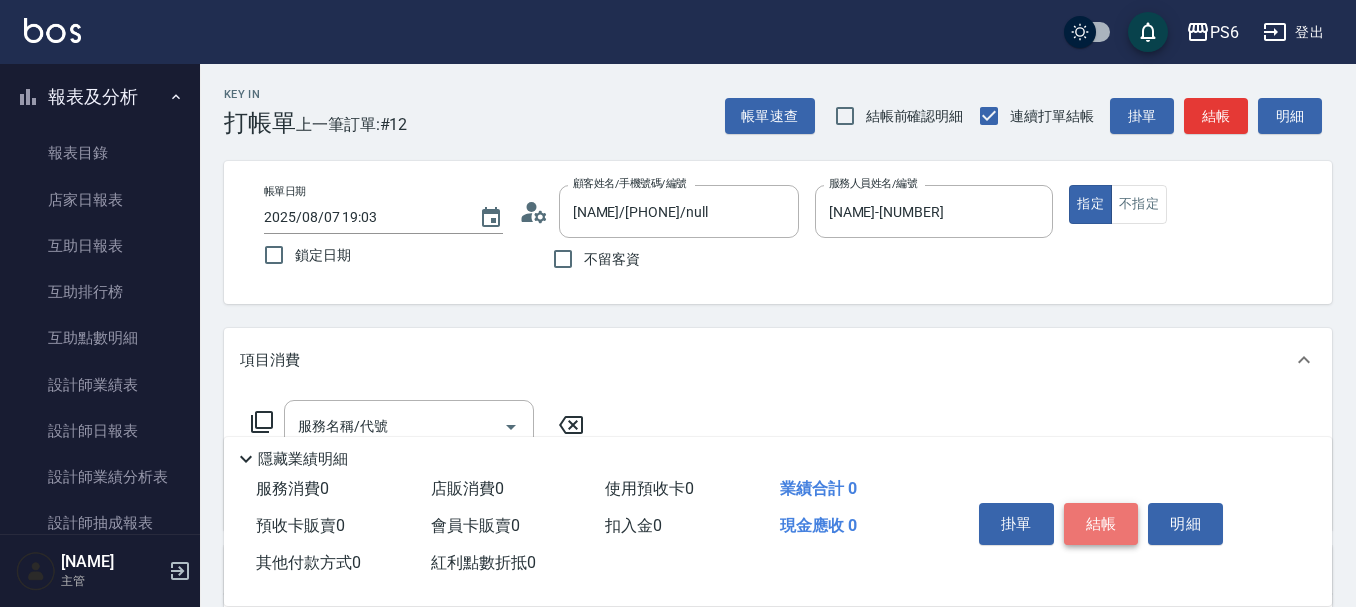 click on "結帳" at bounding box center (1101, 524) 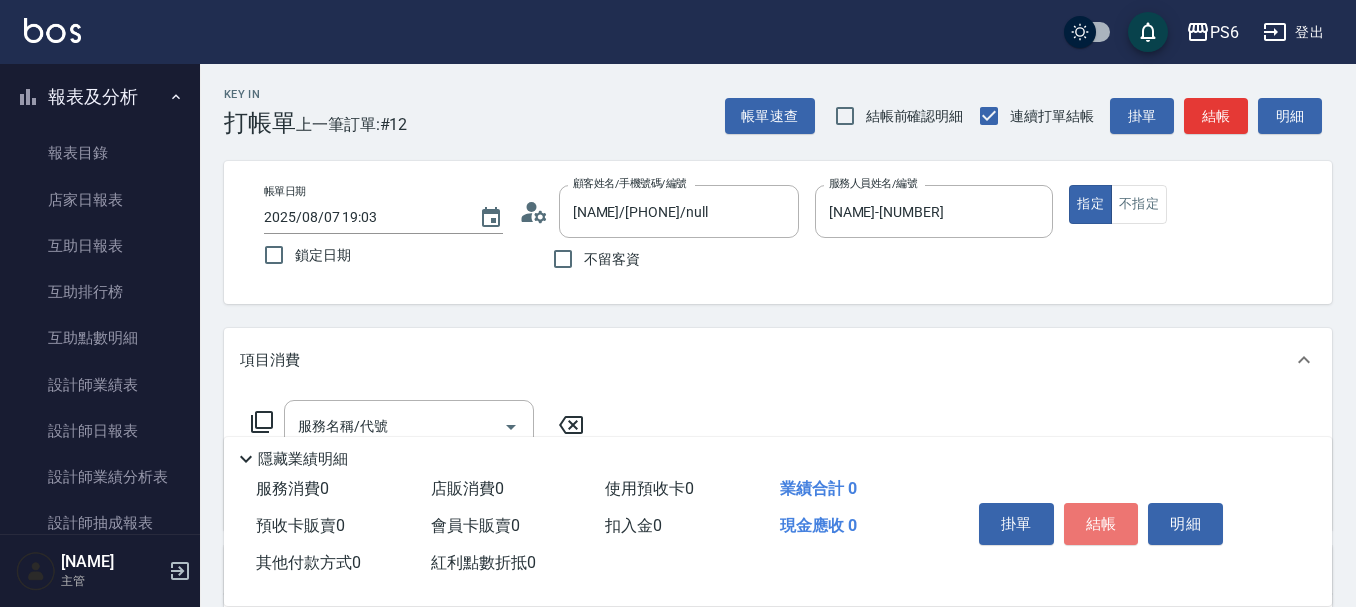 type on "2025/08/07 19:05" 